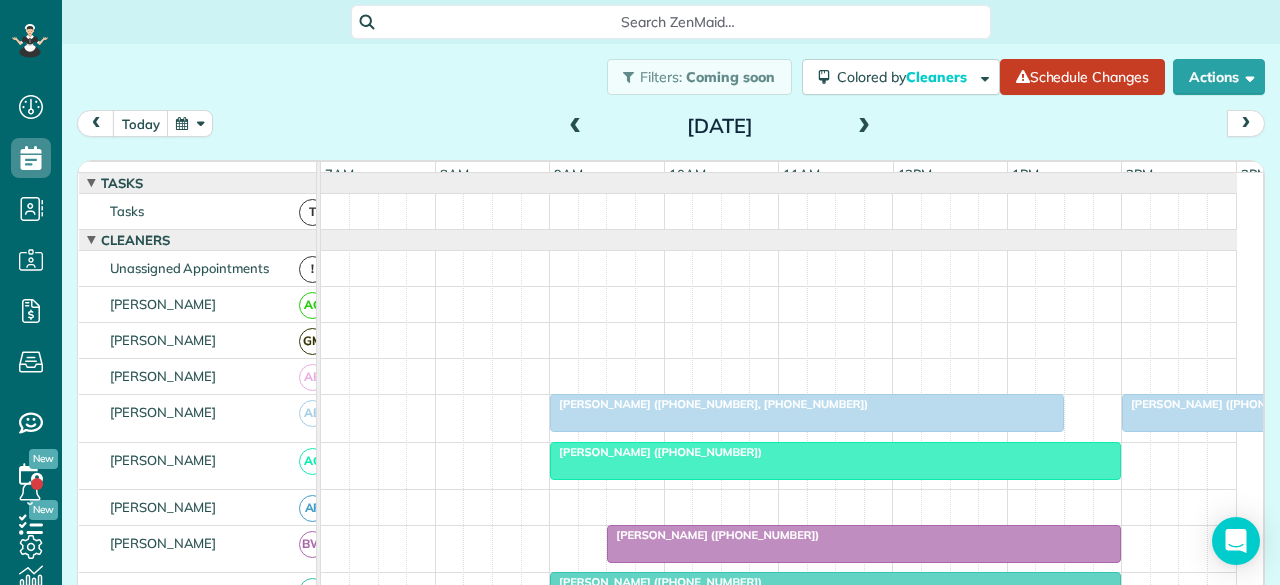 scroll, scrollTop: 0, scrollLeft: 0, axis: both 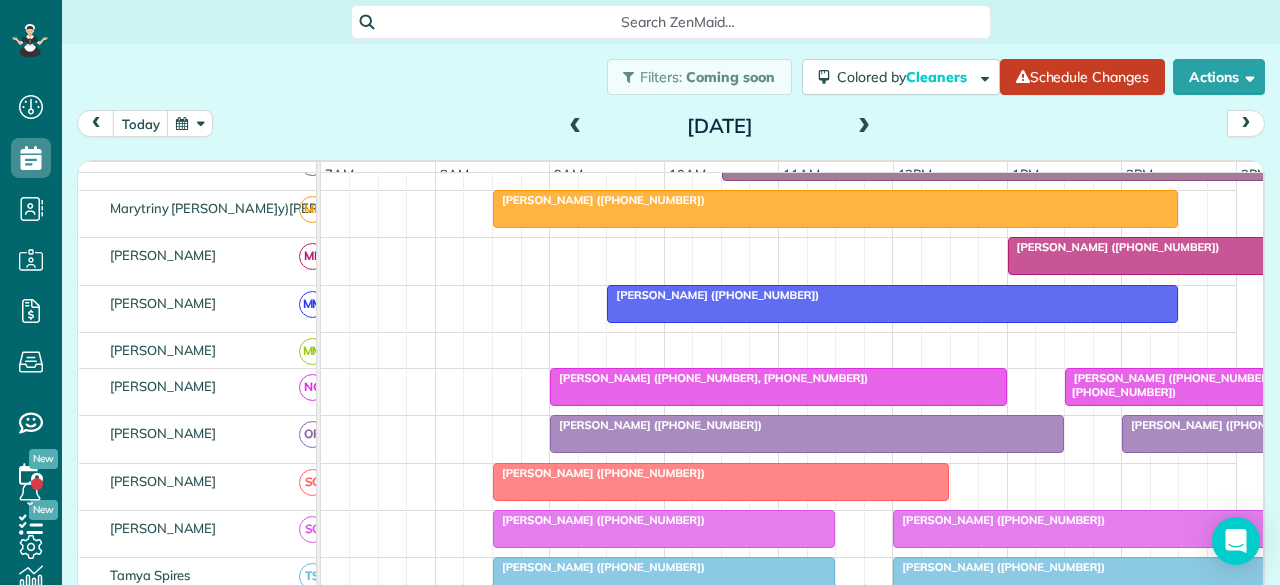 click on "Melissa Shipman (+19723333889)" at bounding box center (1114, 247) 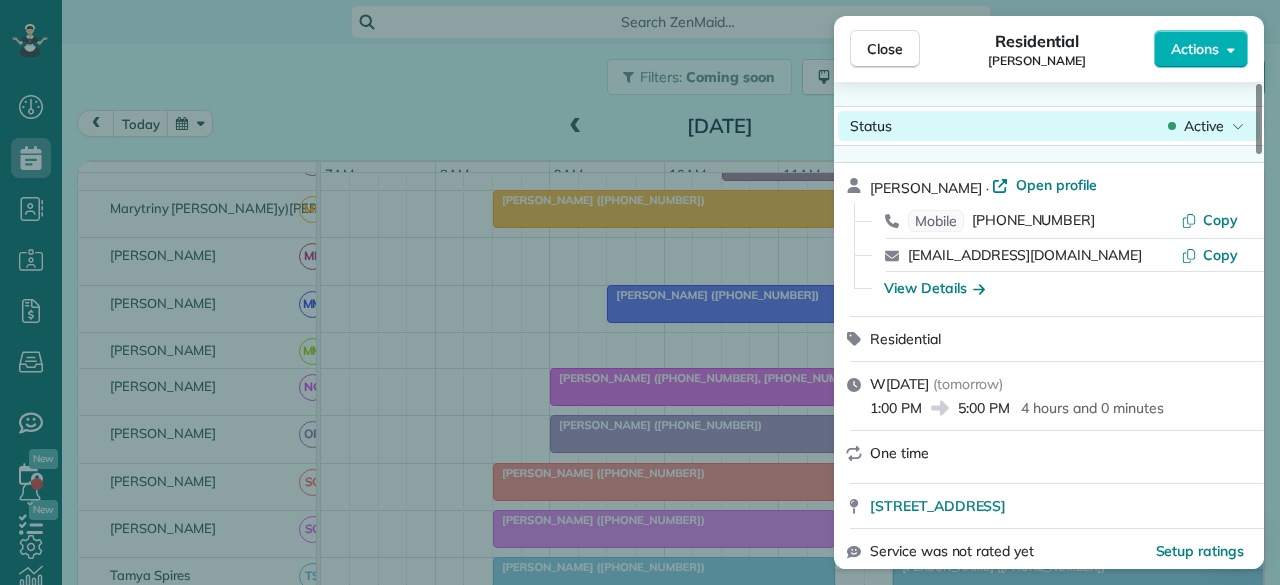 click on "Active" at bounding box center [1204, 126] 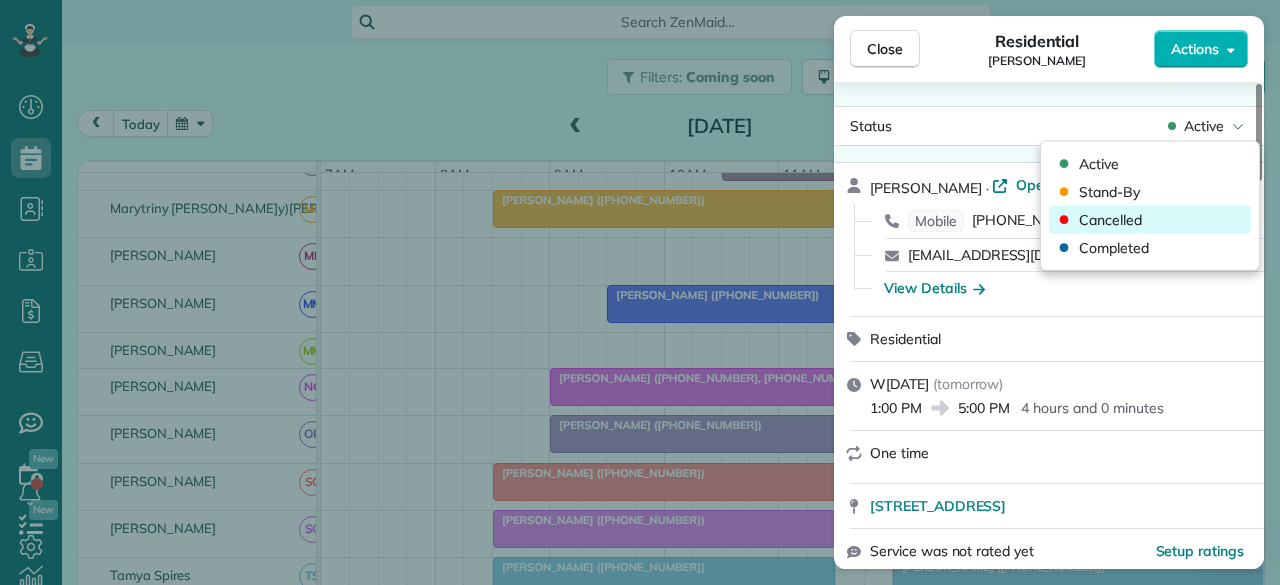 click on "Cancelled" at bounding box center [1110, 220] 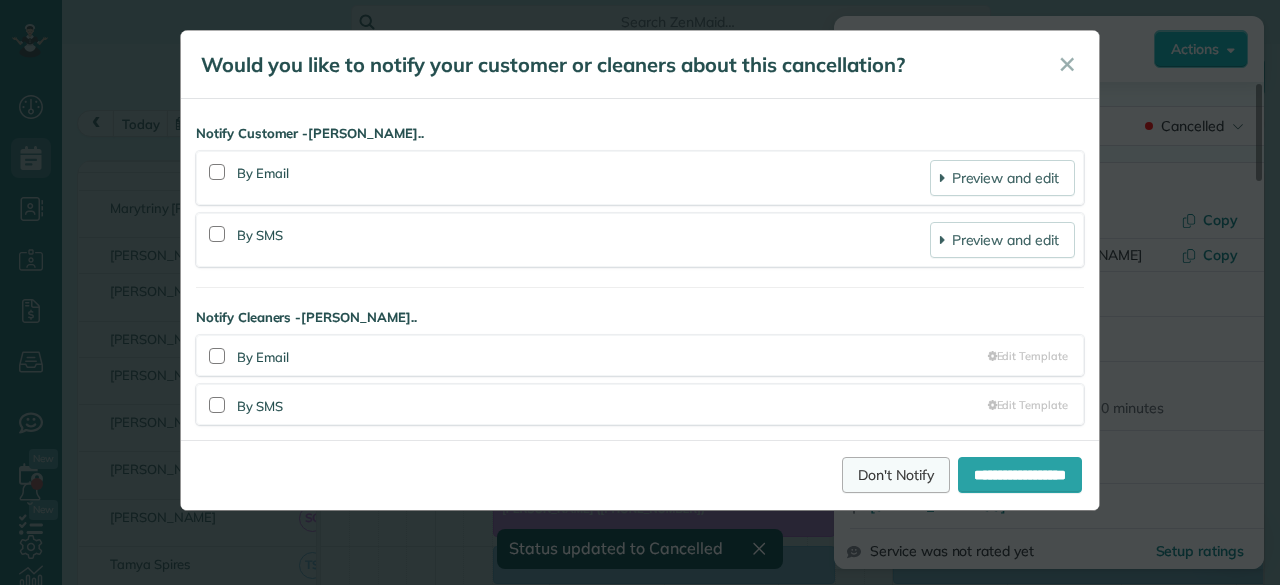 click on "Don't Notify" at bounding box center [896, 475] 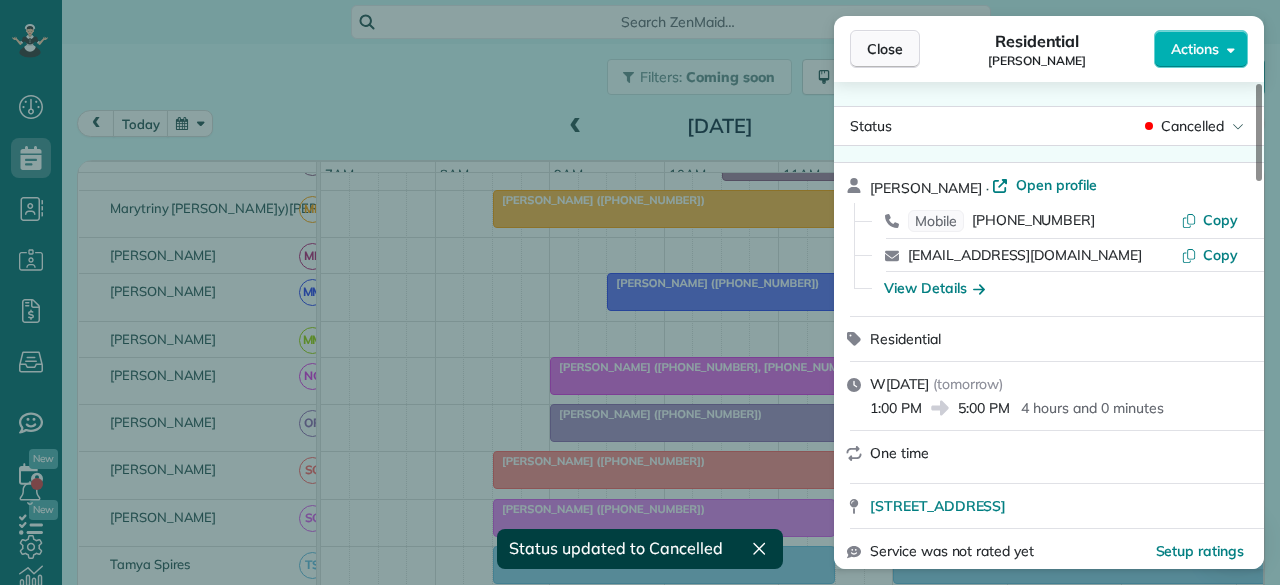 click on "Close" at bounding box center (885, 49) 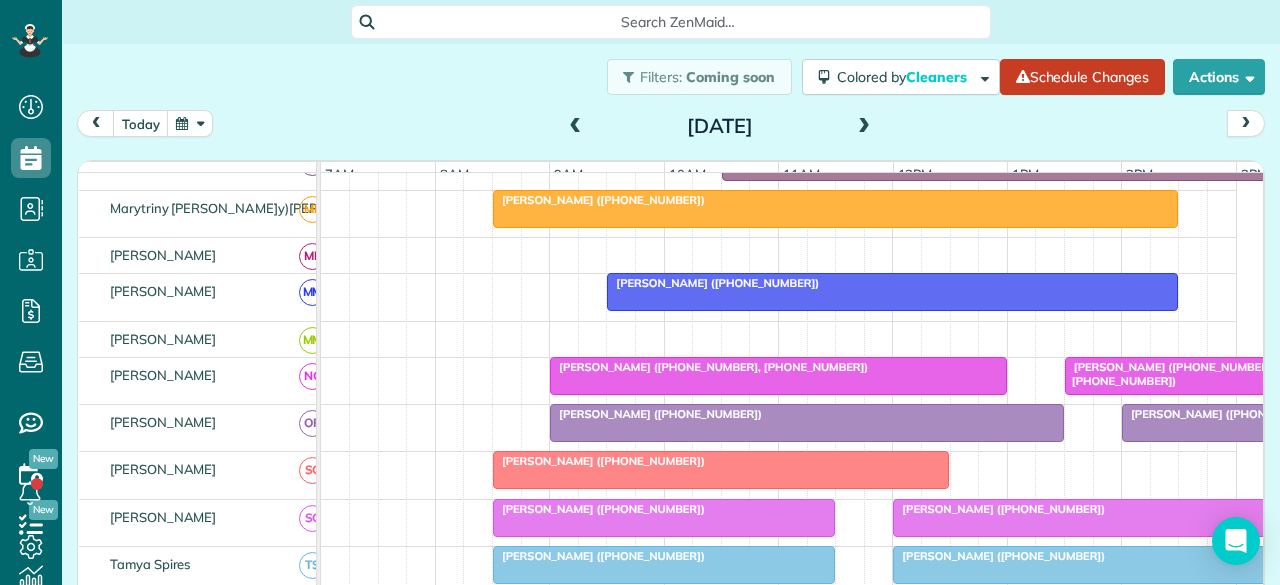 scroll, scrollTop: 800, scrollLeft: 0, axis: vertical 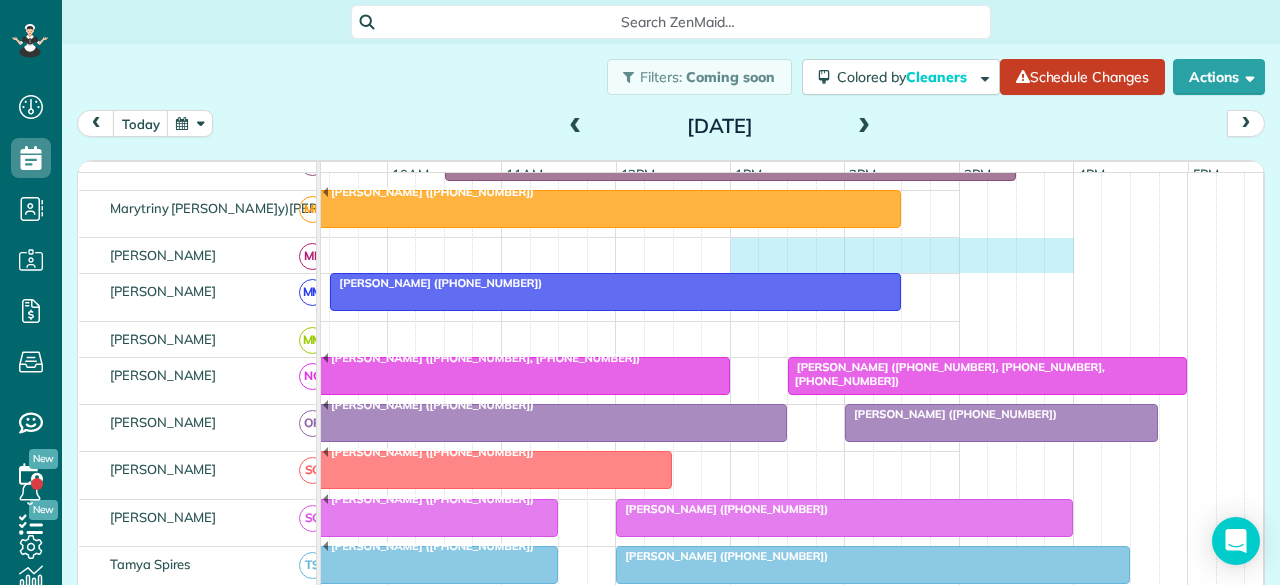drag, startPoint x: 1010, startPoint y: 258, endPoint x: 1050, endPoint y: 240, distance: 43.863426 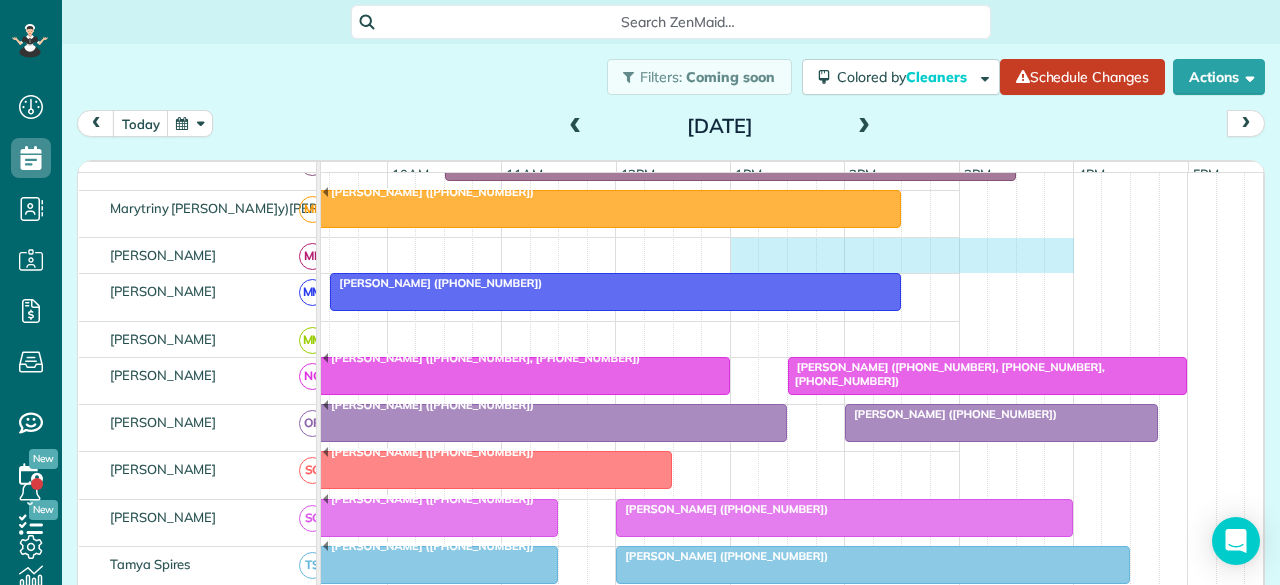 click on "Meghan Mackenzie (+18178073307) Patricia Carroll (+18179914107, +18179801618)         Donna Nodson (+19453411550)                 Jennifer Nelson (+12145493637)         Anne Johnson (+15127853583)         Teri Myers (+18179050893)                 Sadaf Ali (+14792836049)         Jeffrey Gillman (+12142898106)         Barbara Cotta (+18175045554)         Karen Hoffman (+17207378460)                 Cathy Rheiner (+16825521969, +18174725244) Ernestine Gant (+18175616493)                         Natalie Richardson (+18172964226)         April Casselman (+16823586538) Rachel Ramirez (+18594337934)         Taylor Buczek (+19366355028)         Kala Tisdell (+19724670038)                 Trudy Stasio (+18179077703)                 Mary Reeder (+14697896279, +14698781677, +19722645131) Yvonne White (+18174591495, +18174752025)         Meghan Mackenzie (+18178073307) Alexis Penn (+12147891801)         Pat Esquival (+18176751595)" at bounding box center (502, 71) 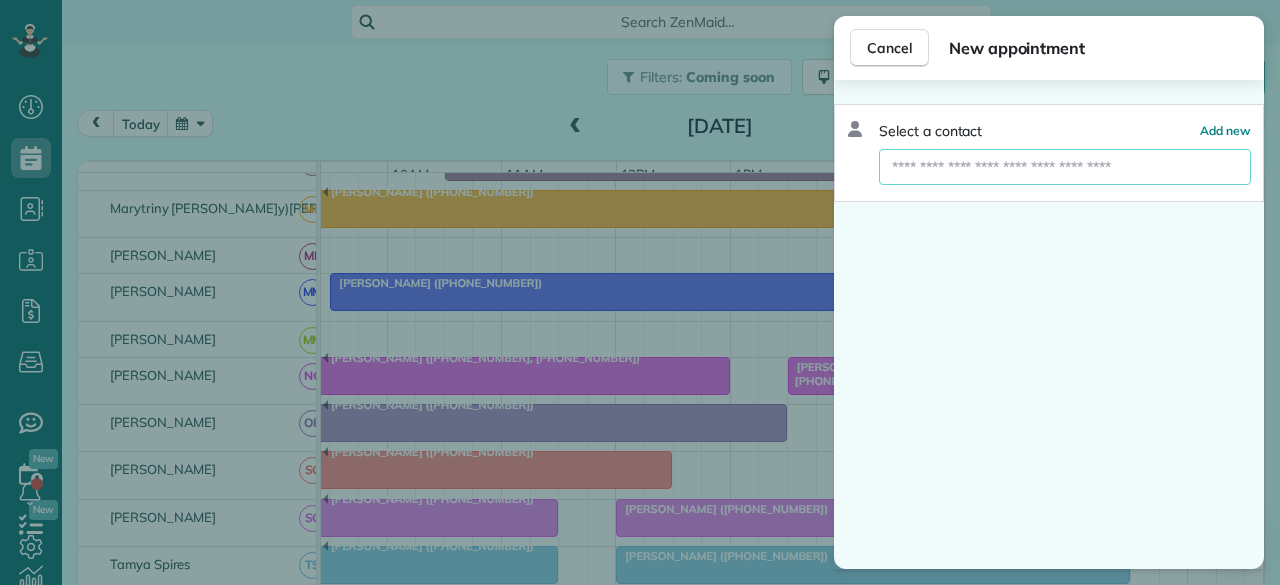 click at bounding box center [1065, 167] 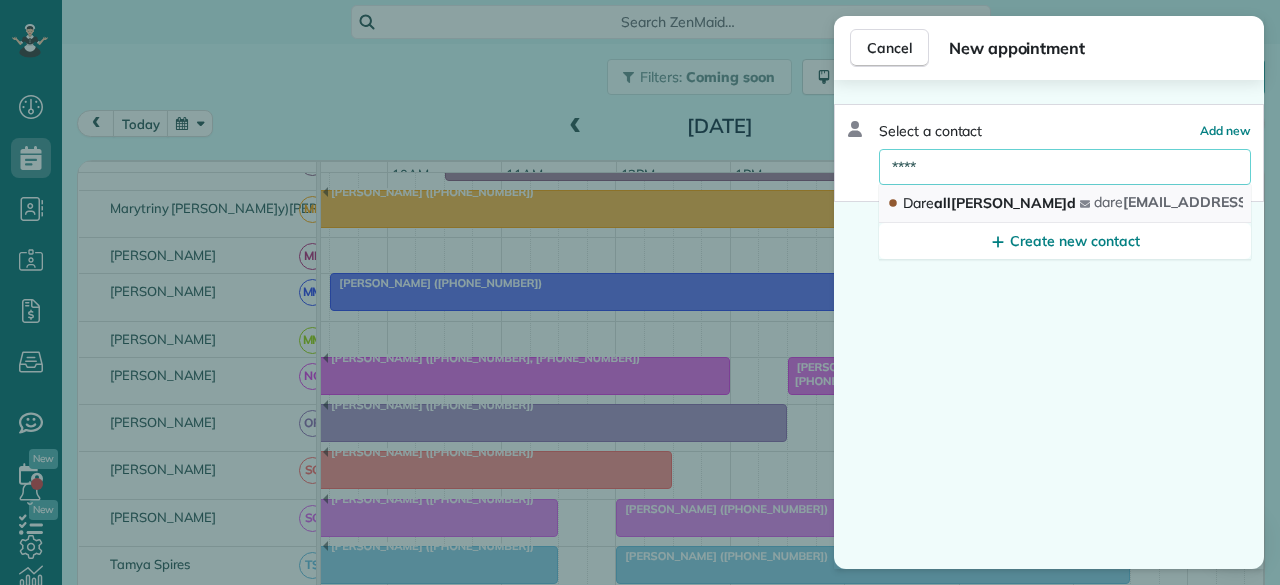 type on "****" 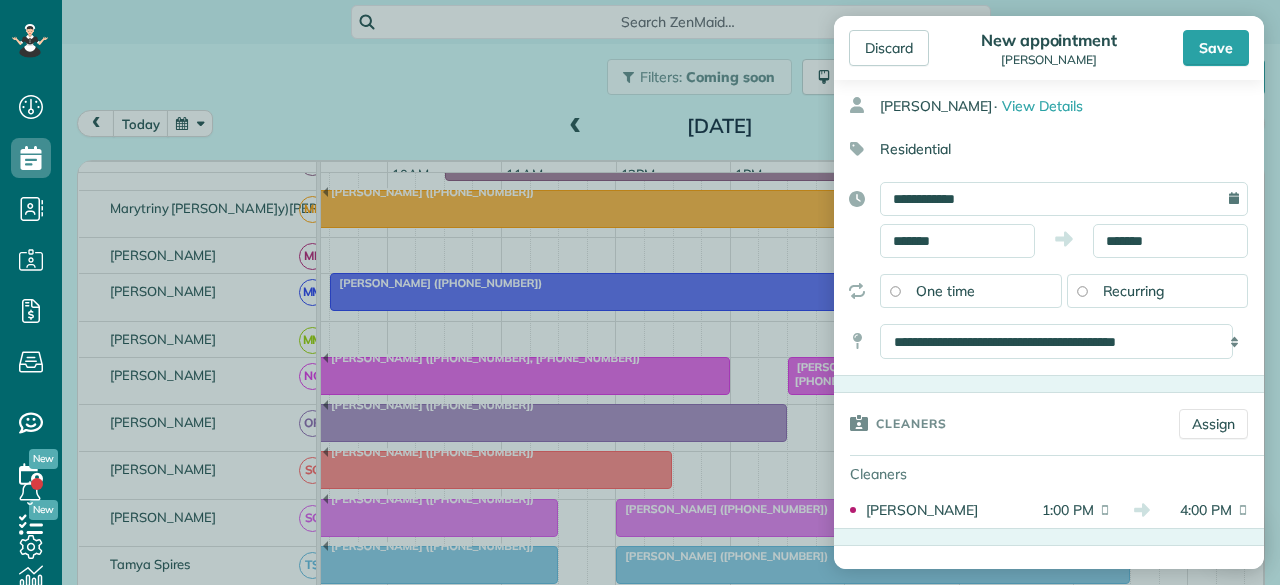 scroll, scrollTop: 200, scrollLeft: 0, axis: vertical 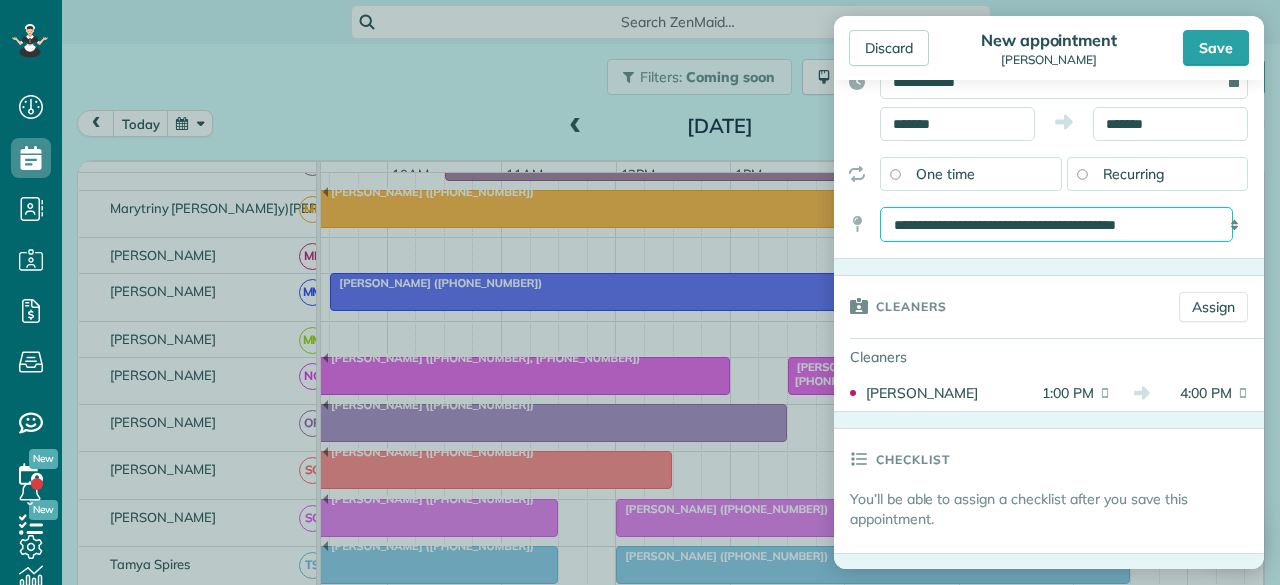 click on "**********" at bounding box center [1056, 224] 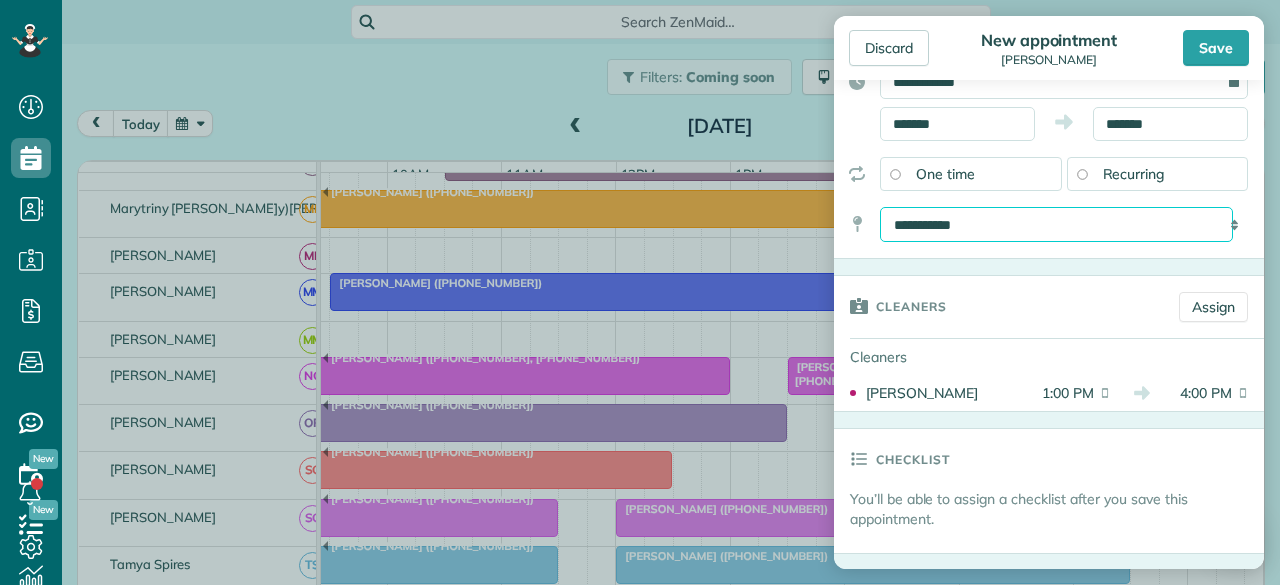 click on "**********" at bounding box center [1056, 224] 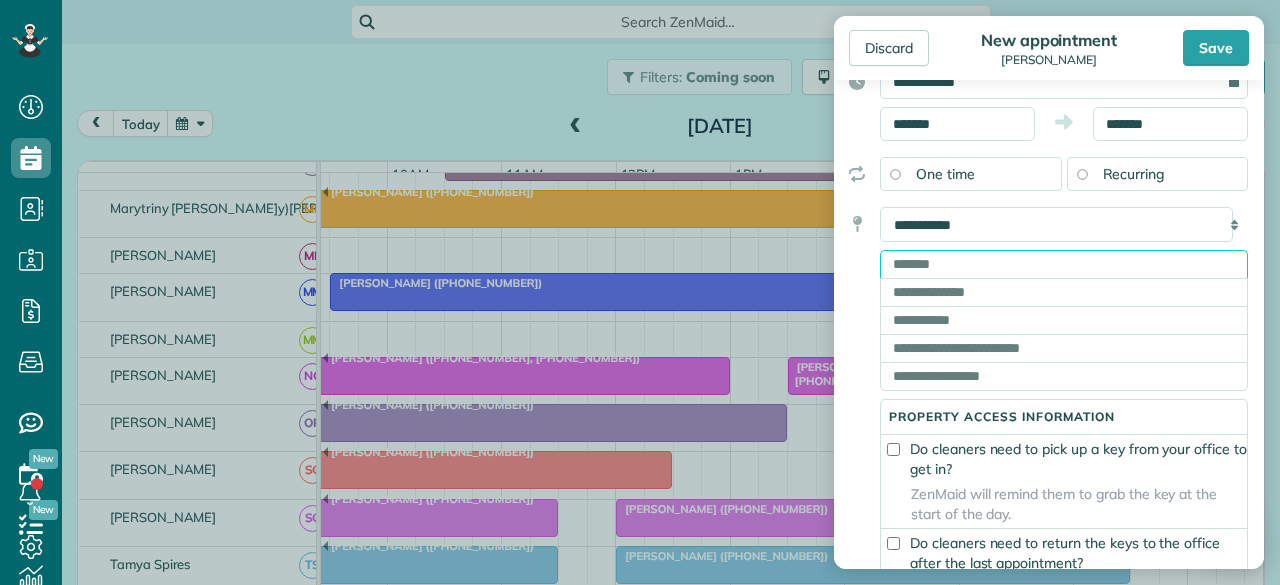 click at bounding box center [1064, 264] 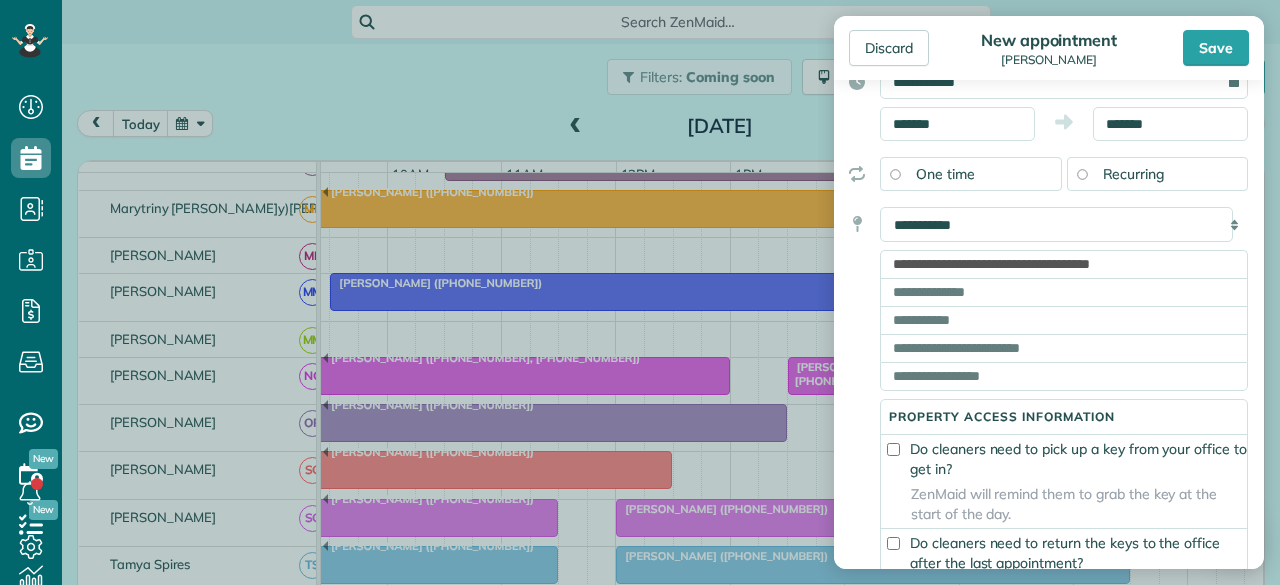 type on "**********" 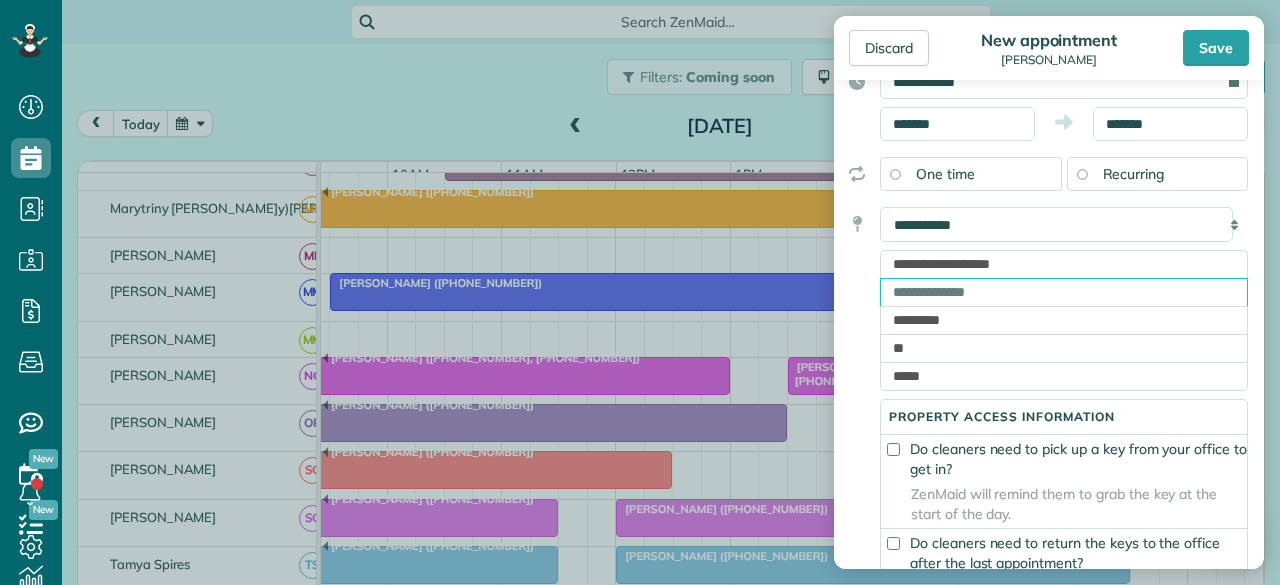 click at bounding box center (1064, 292) 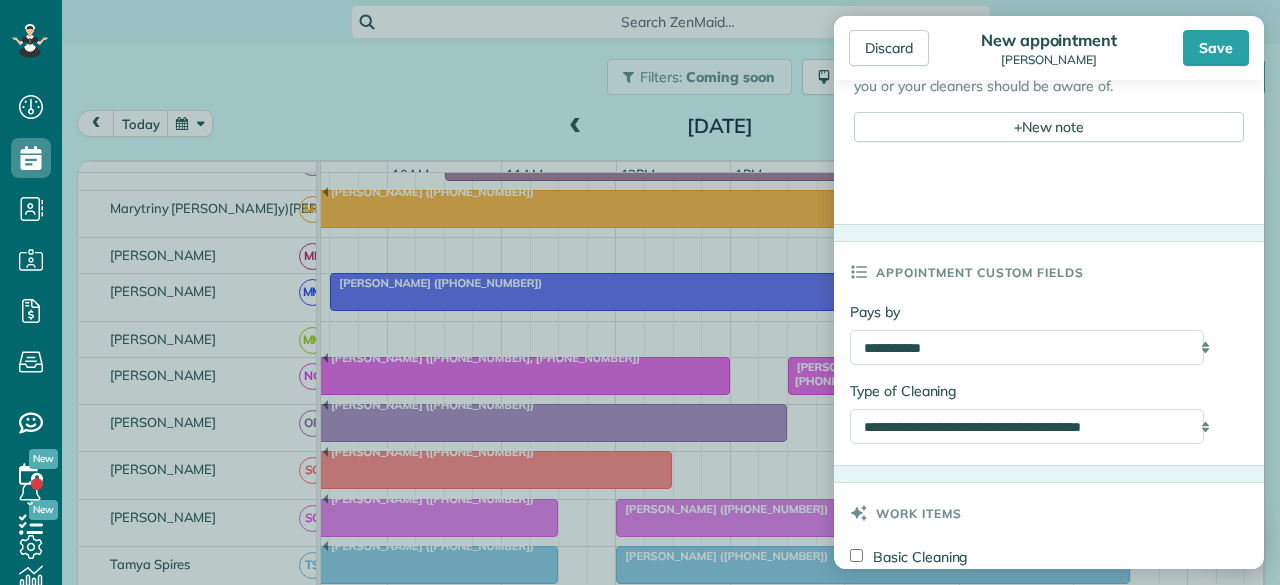 scroll, scrollTop: 1300, scrollLeft: 0, axis: vertical 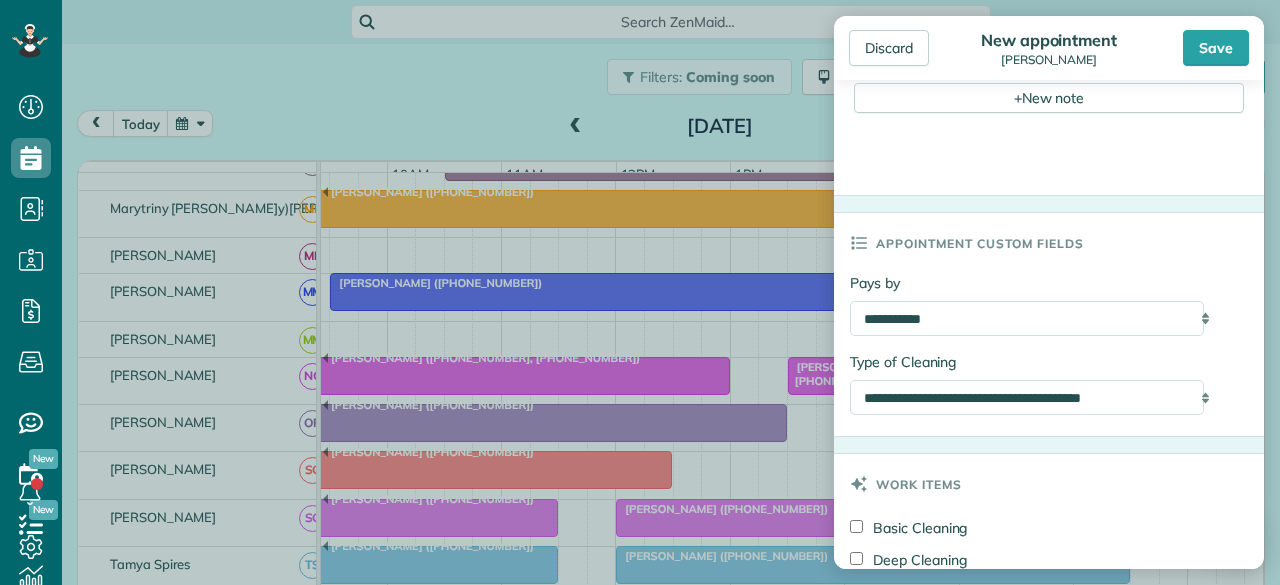 type on "*******" 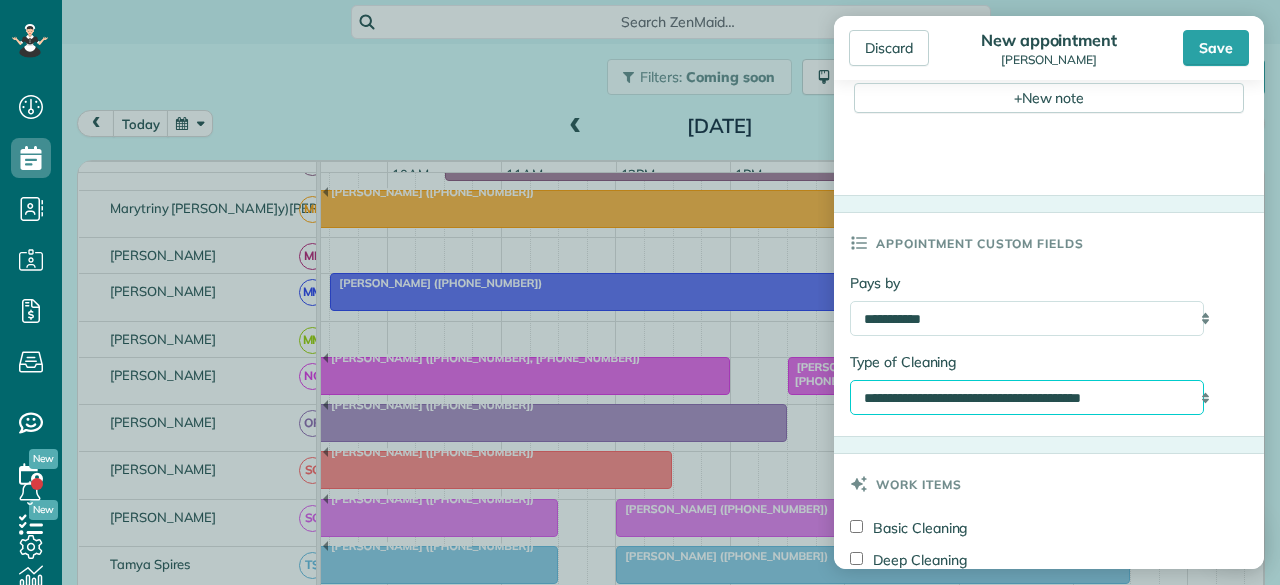 click on "**********" at bounding box center (1027, 397) 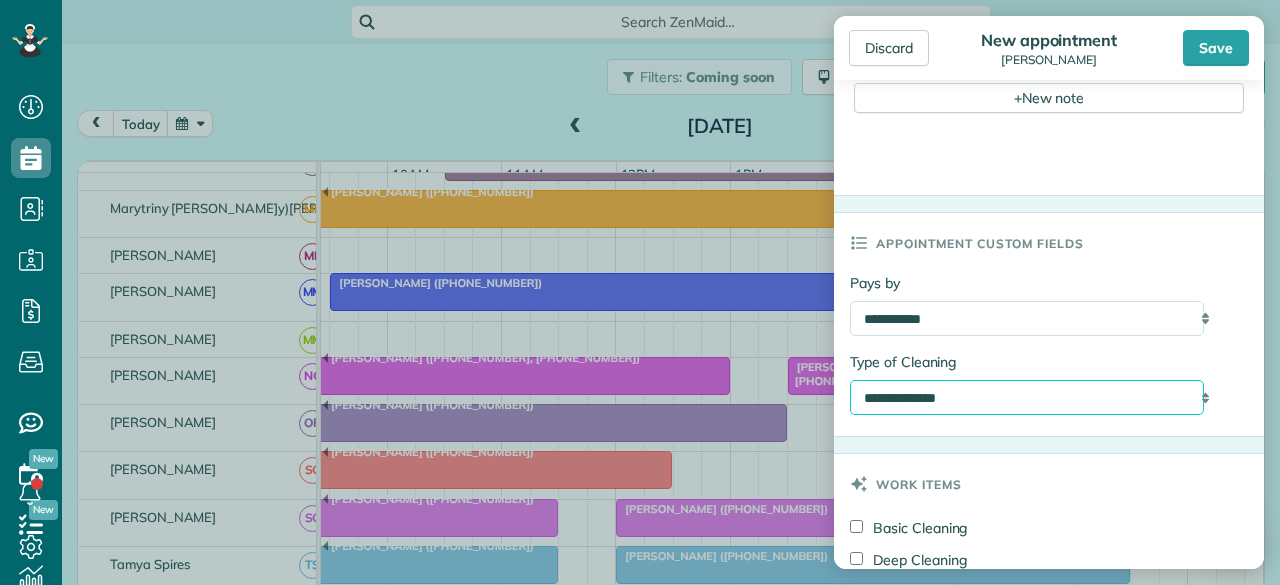 click on "**********" at bounding box center (1027, 397) 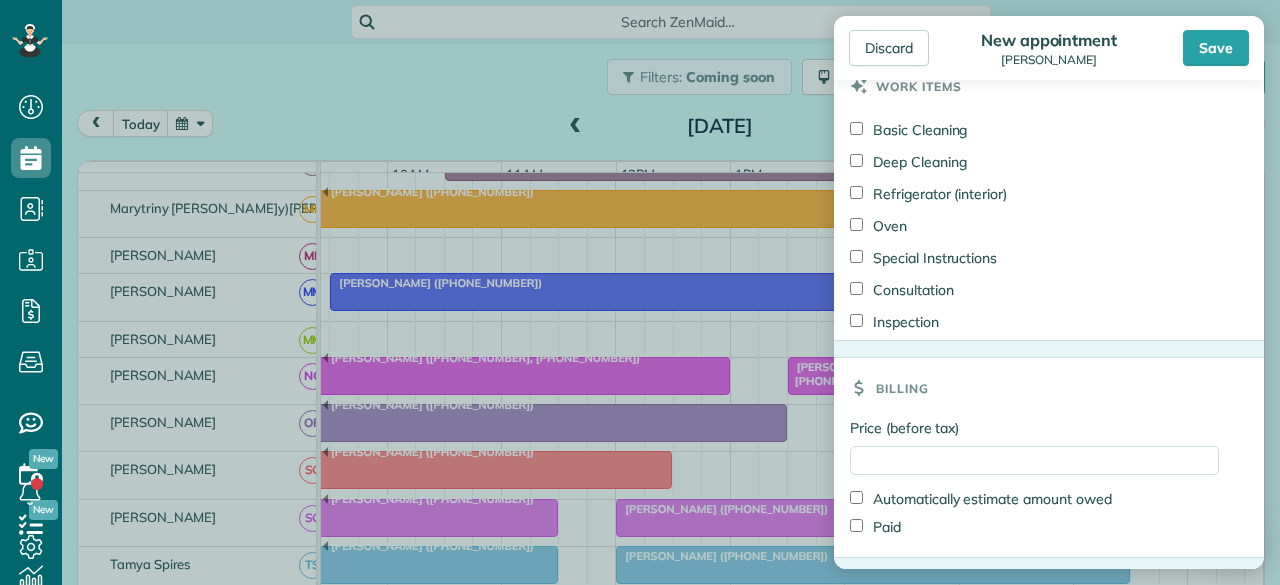 scroll, scrollTop: 1800, scrollLeft: 0, axis: vertical 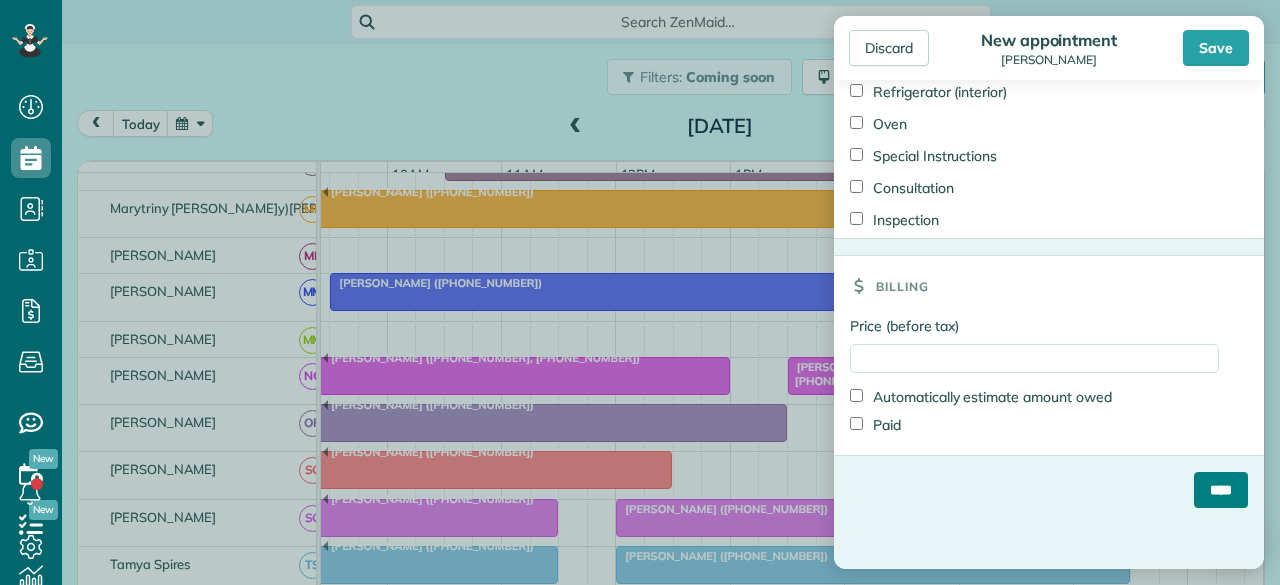 click on "****" at bounding box center [1221, 490] 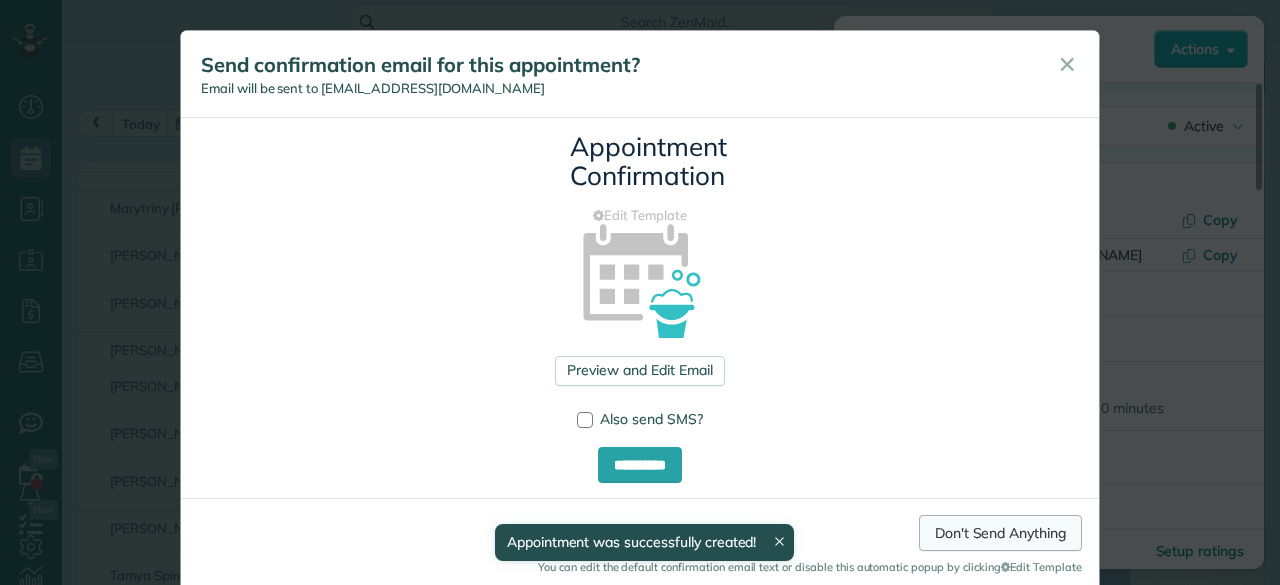 click on "Don't Send Anything" at bounding box center (1000, 533) 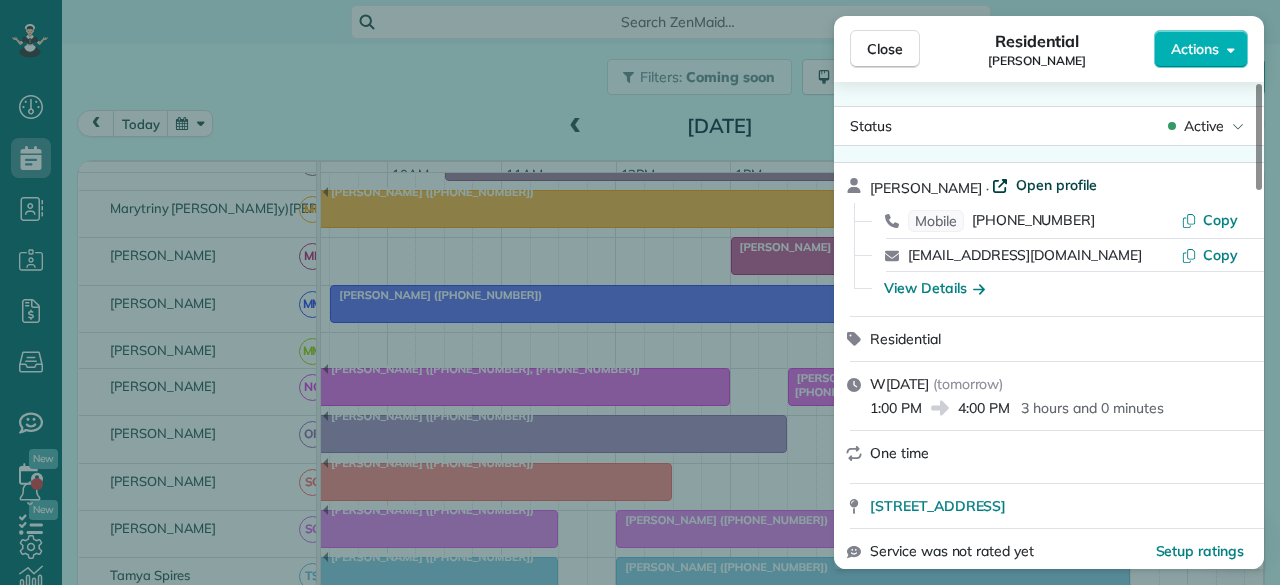 click on "Open profile" at bounding box center (1056, 185) 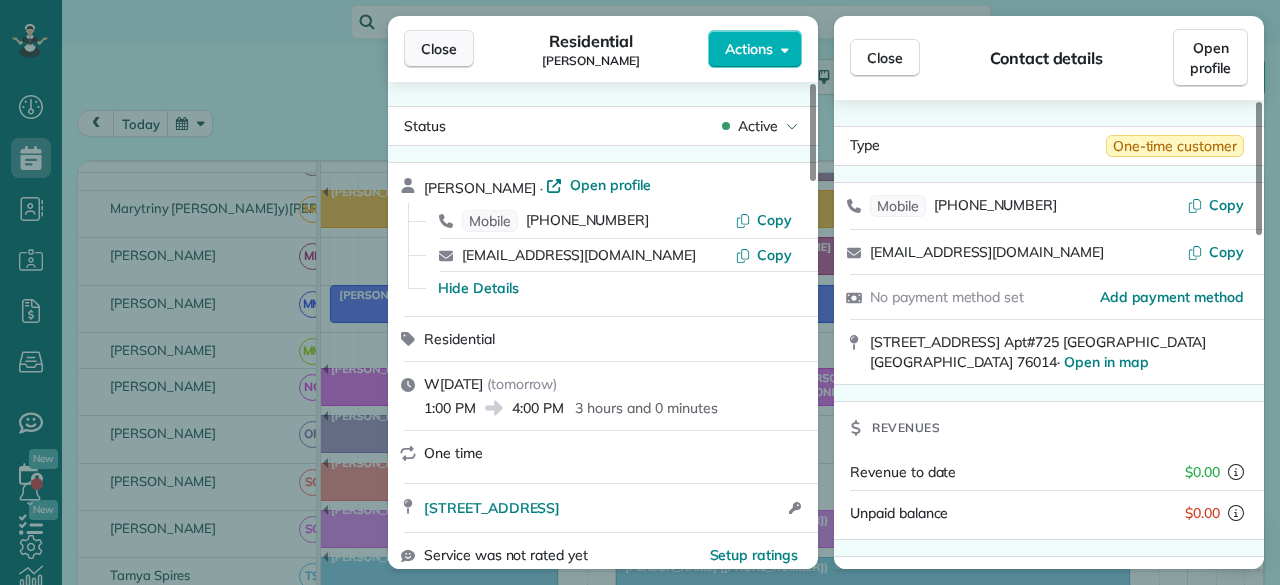 click on "Close" at bounding box center [439, 49] 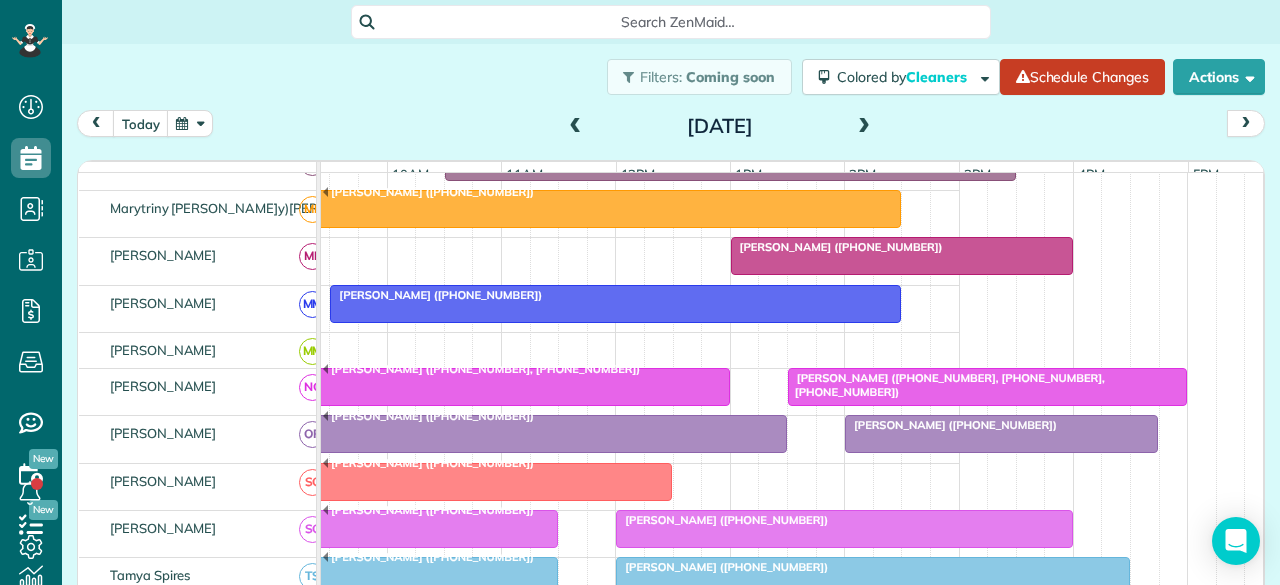 scroll, scrollTop: 33, scrollLeft: 0, axis: vertical 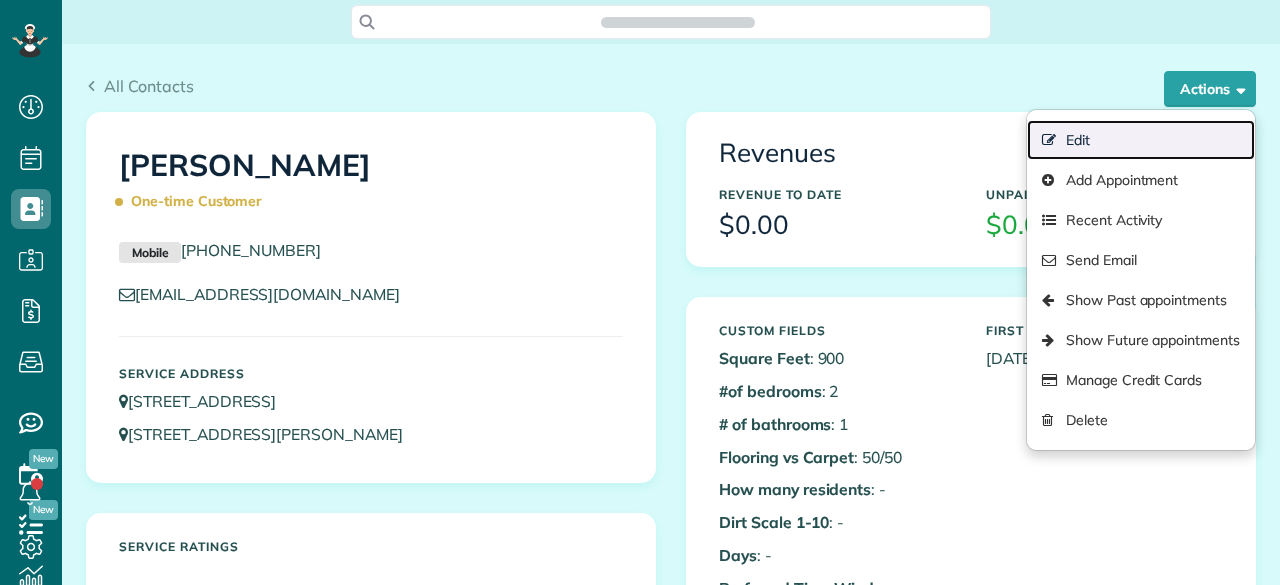 click on "Edit" at bounding box center [1141, 140] 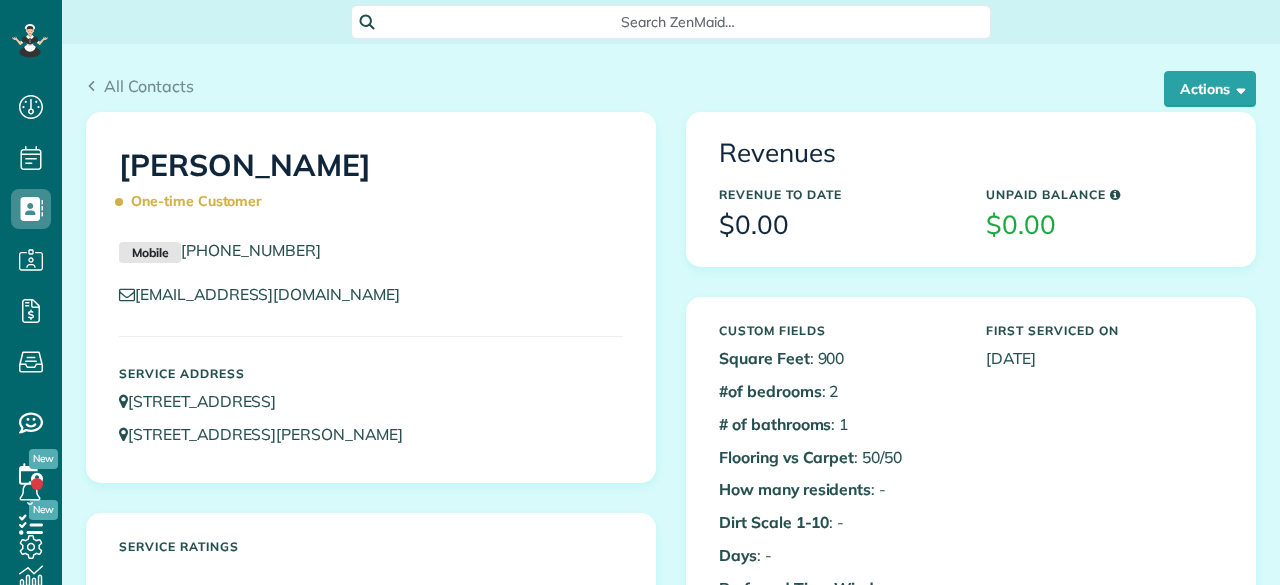 scroll, scrollTop: 585, scrollLeft: 62, axis: both 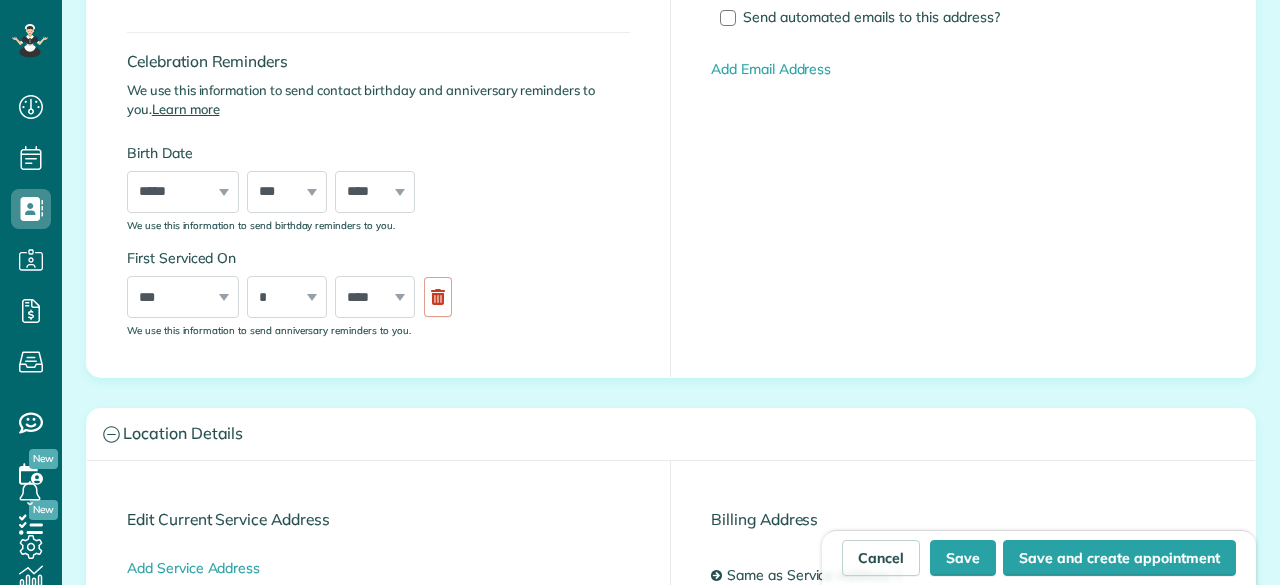 type on "**********" 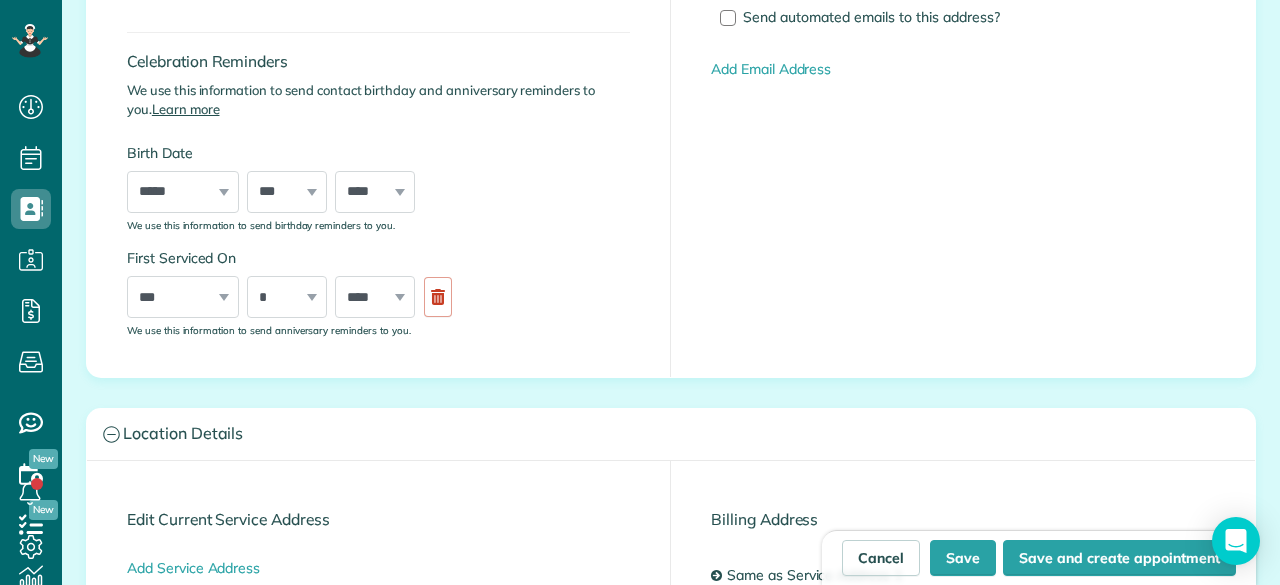 scroll, scrollTop: 585, scrollLeft: 62, axis: both 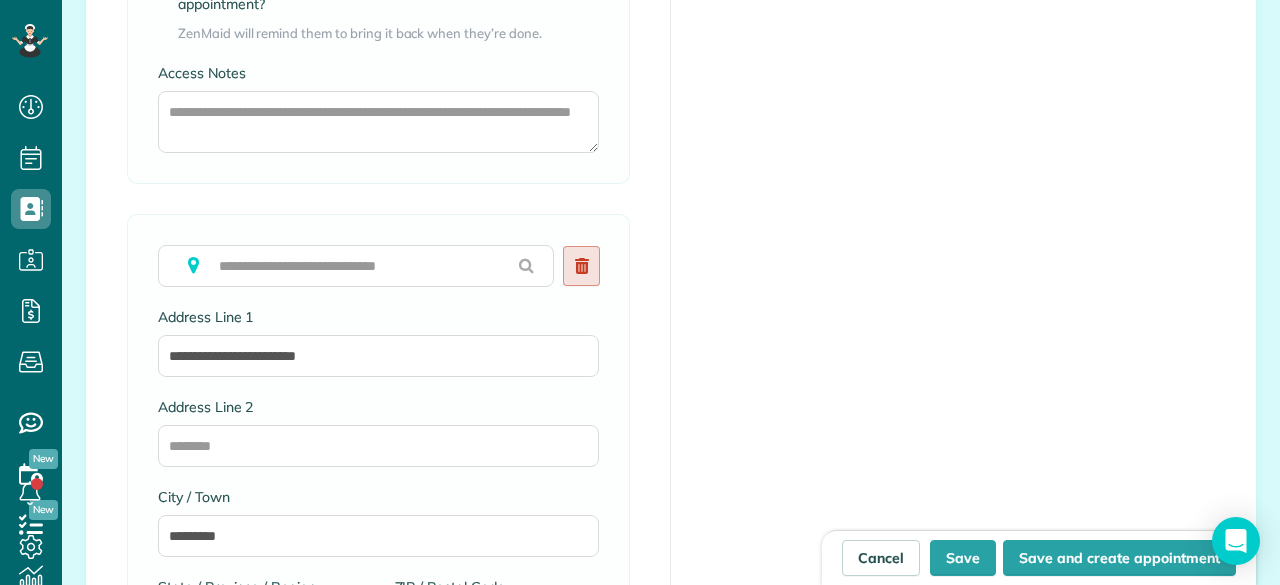 click at bounding box center [581, 266] 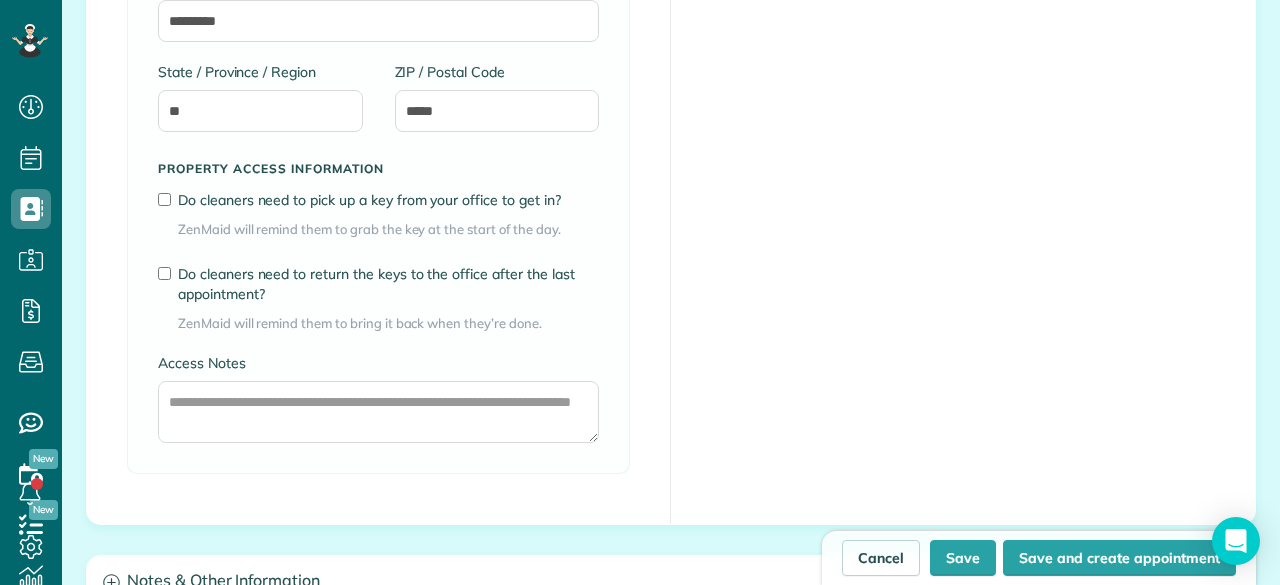 scroll, scrollTop: 1600, scrollLeft: 0, axis: vertical 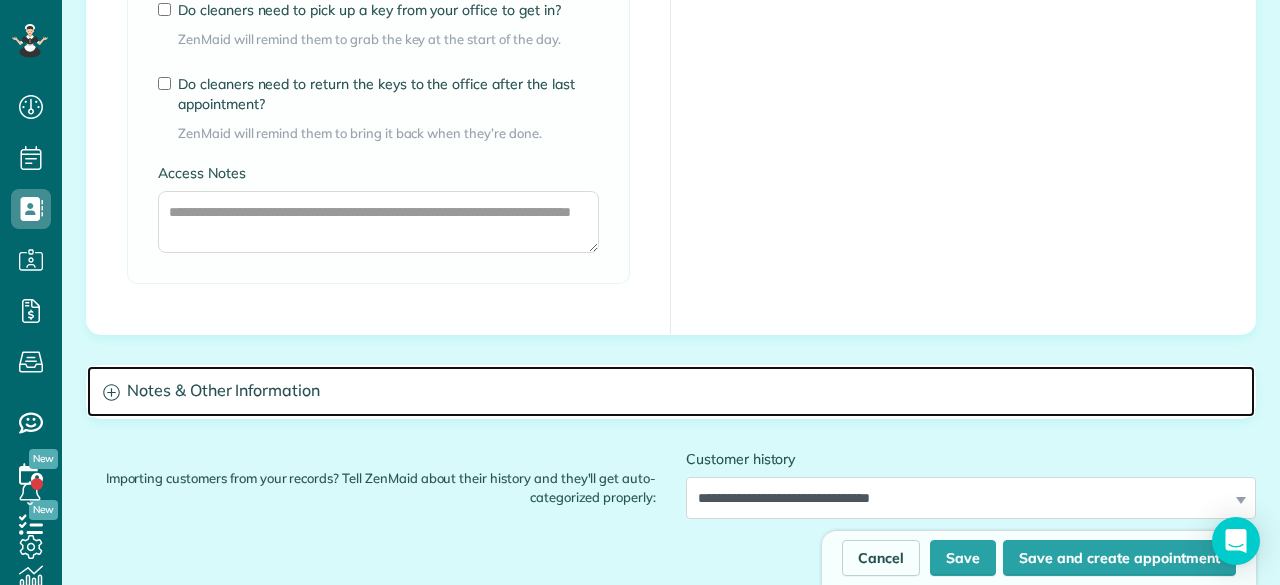 click on "Notes & Other Information" at bounding box center [671, 391] 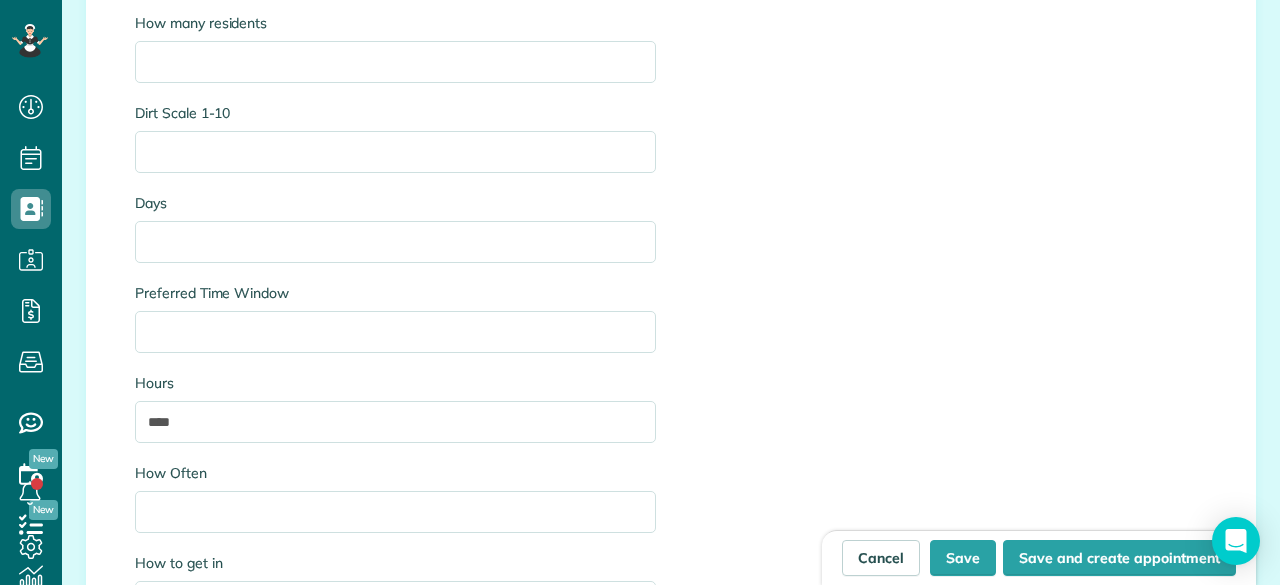 scroll, scrollTop: 2600, scrollLeft: 0, axis: vertical 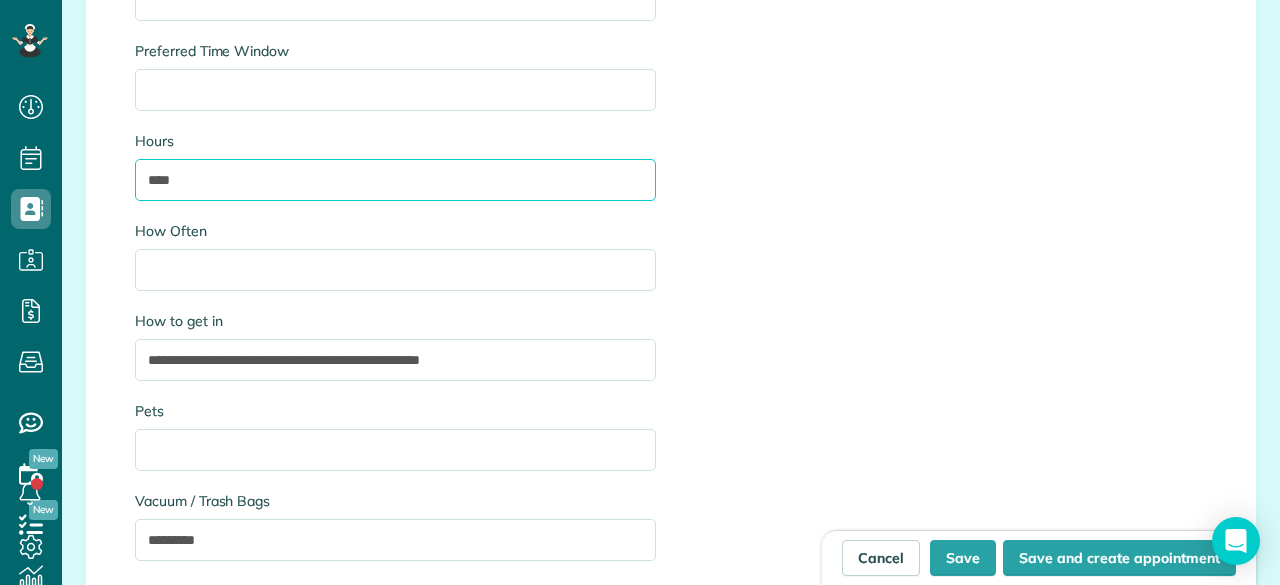 drag, startPoint x: 150, startPoint y: 173, endPoint x: 124, endPoint y: 173, distance: 26 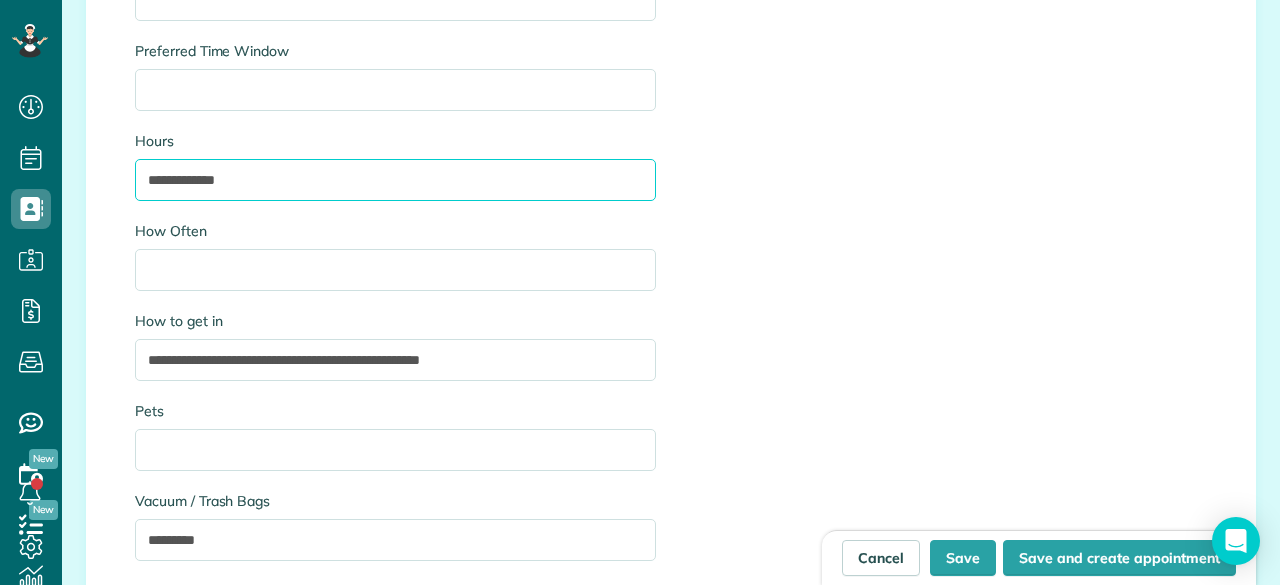 type on "**********" 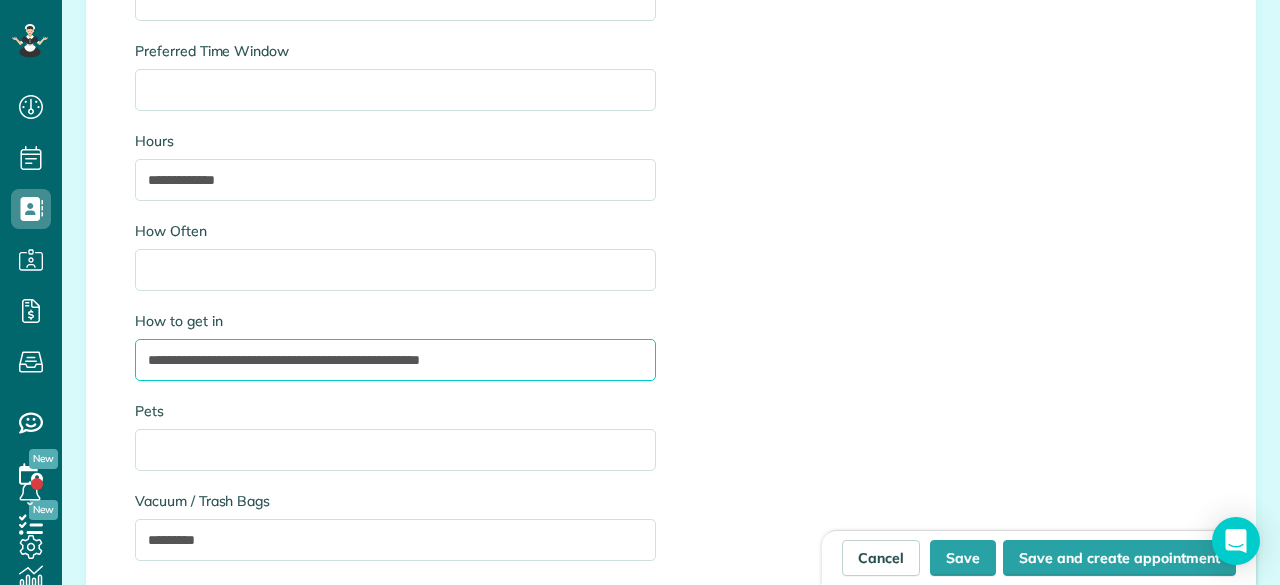 drag, startPoint x: 494, startPoint y: 365, endPoint x: 126, endPoint y: 358, distance: 368.06656 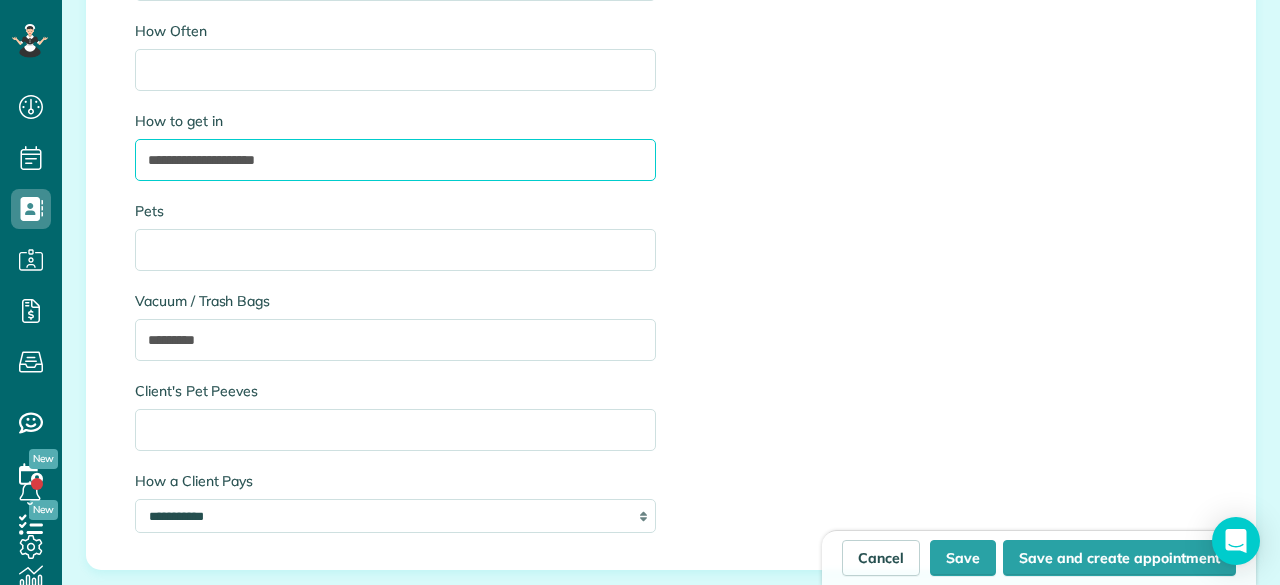 scroll, scrollTop: 2900, scrollLeft: 0, axis: vertical 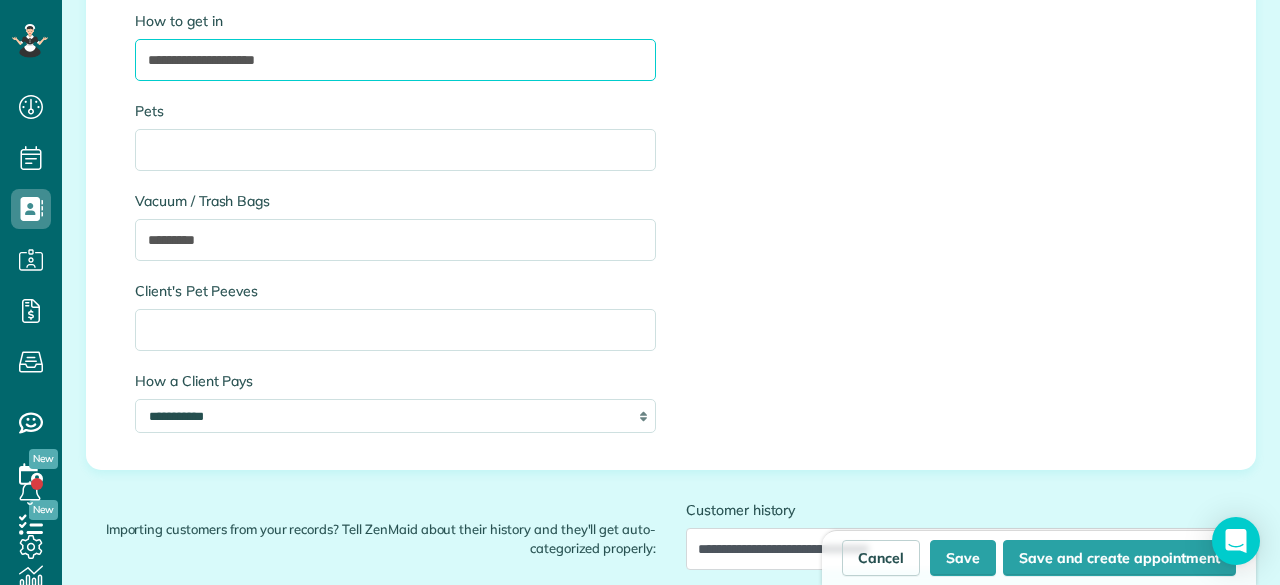 type on "**********" 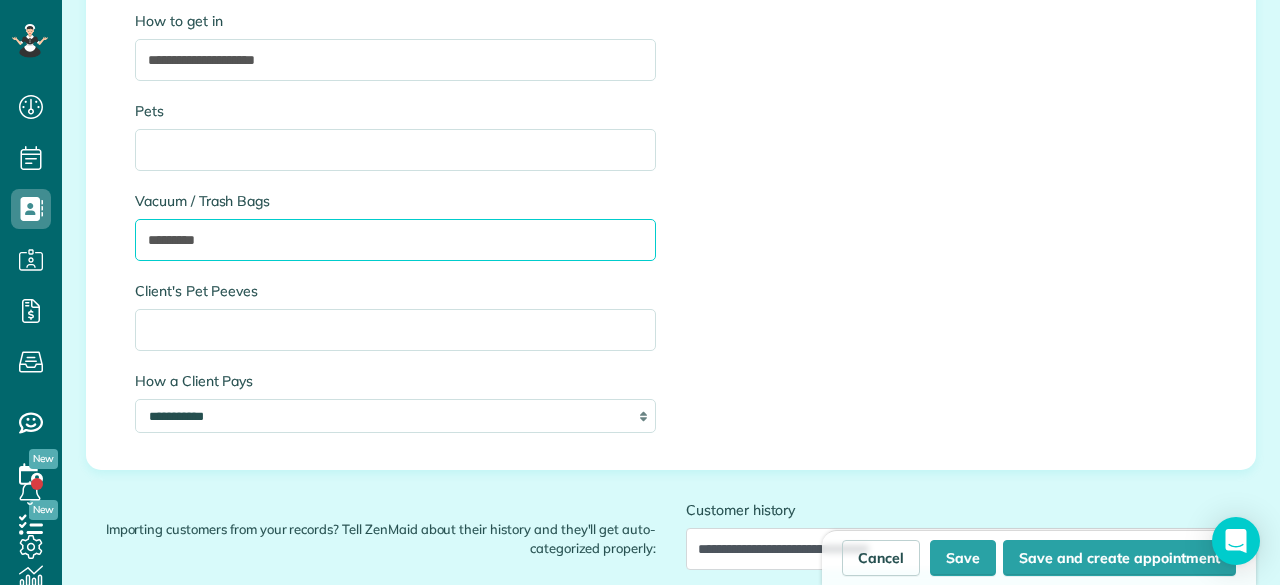 click on "*********" at bounding box center [395, 240] 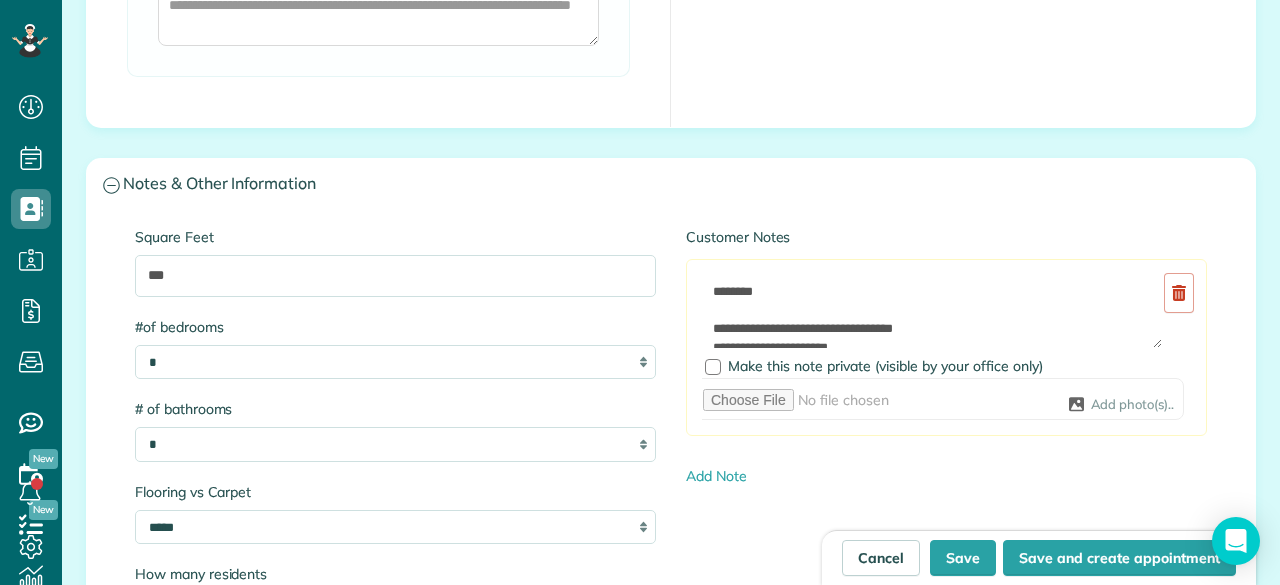 scroll, scrollTop: 1800, scrollLeft: 0, axis: vertical 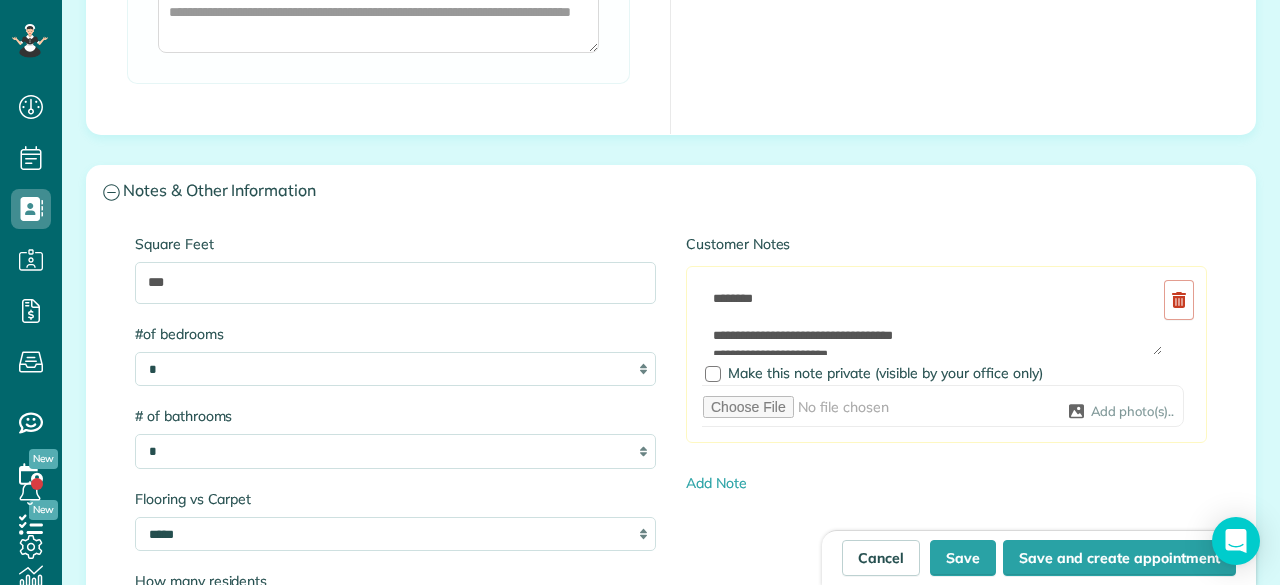 type on "**********" 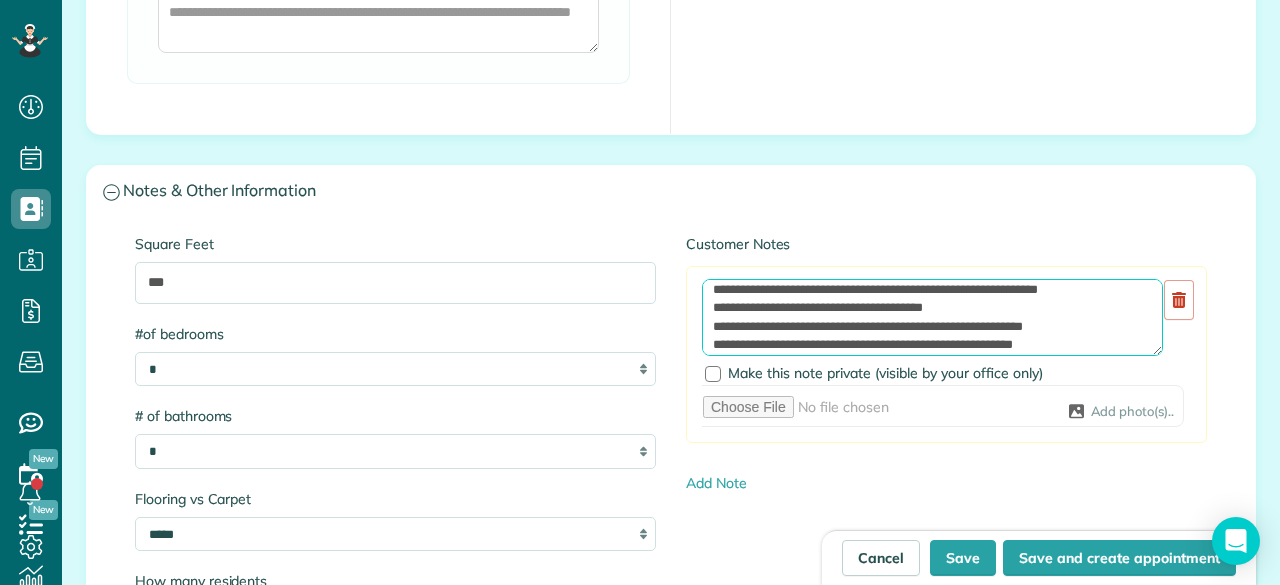 scroll, scrollTop: 1132, scrollLeft: 0, axis: vertical 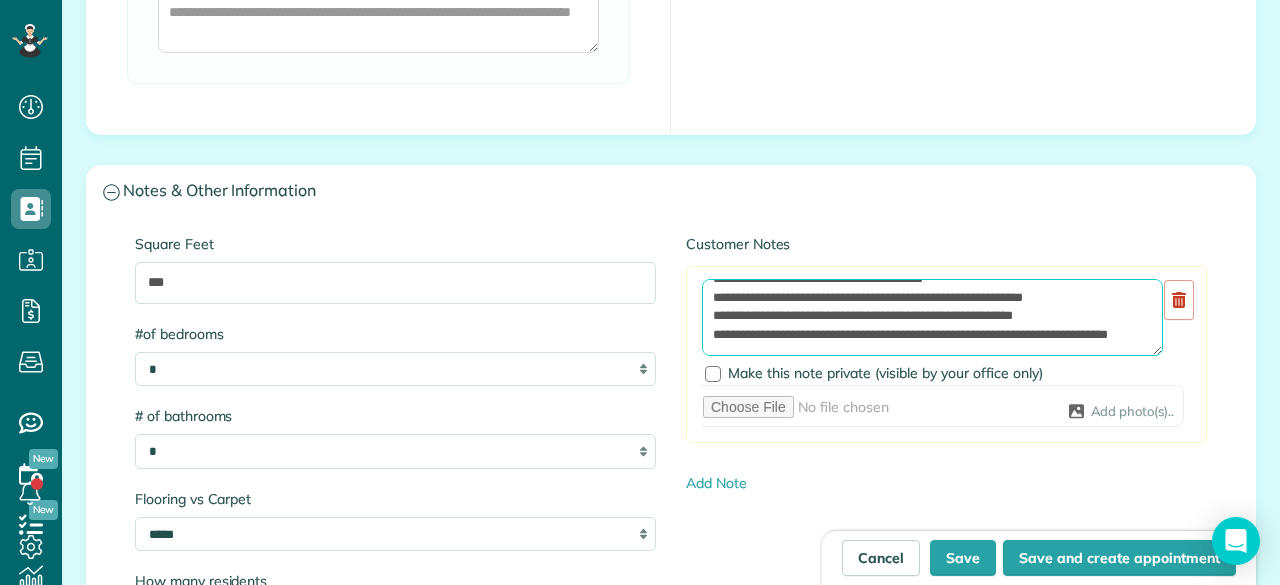 drag, startPoint x: 700, startPoint y: 291, endPoint x: 864, endPoint y: 358, distance: 177.15813 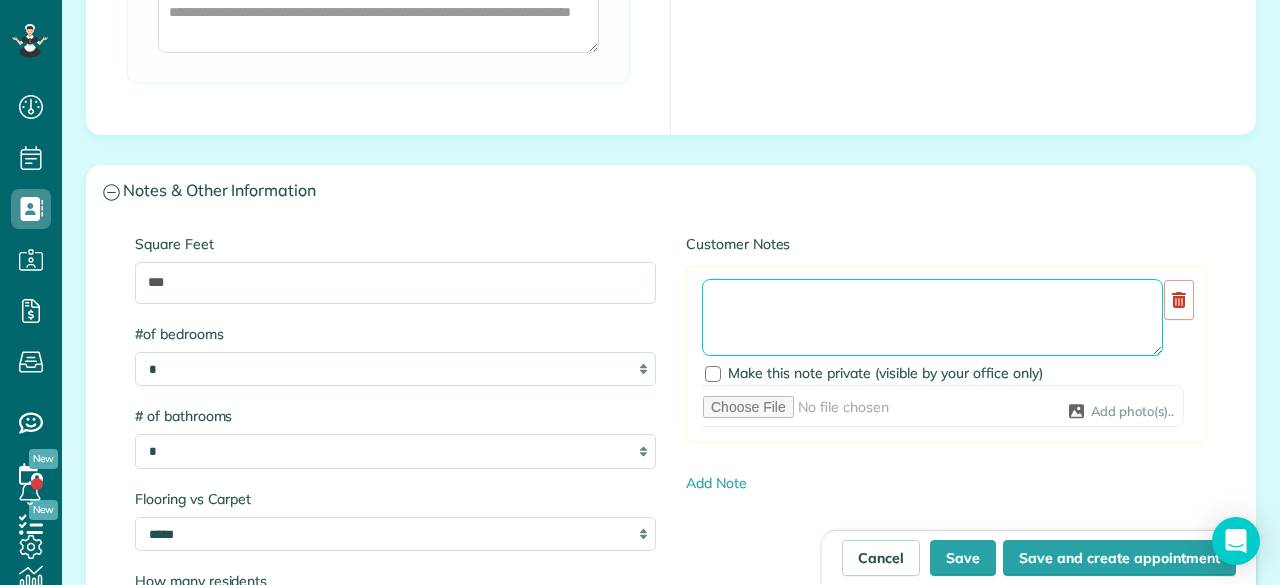 scroll, scrollTop: 0, scrollLeft: 0, axis: both 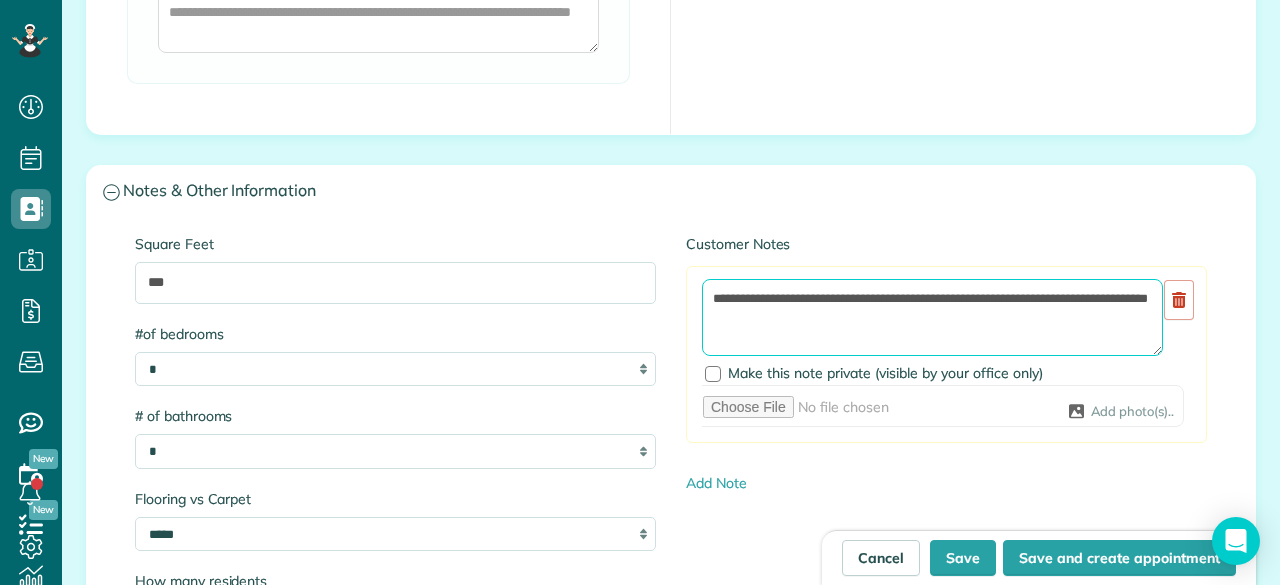 drag, startPoint x: 775, startPoint y: 295, endPoint x: 687, endPoint y: 302, distance: 88.27797 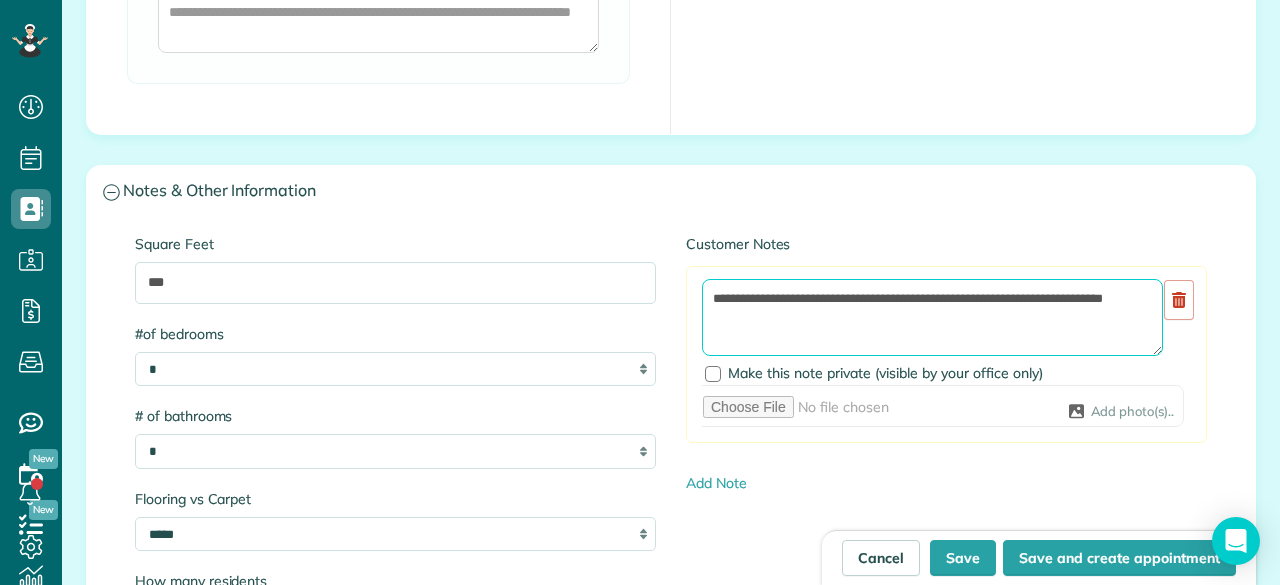 drag, startPoint x: 801, startPoint y: 295, endPoint x: 786, endPoint y: 297, distance: 15.132746 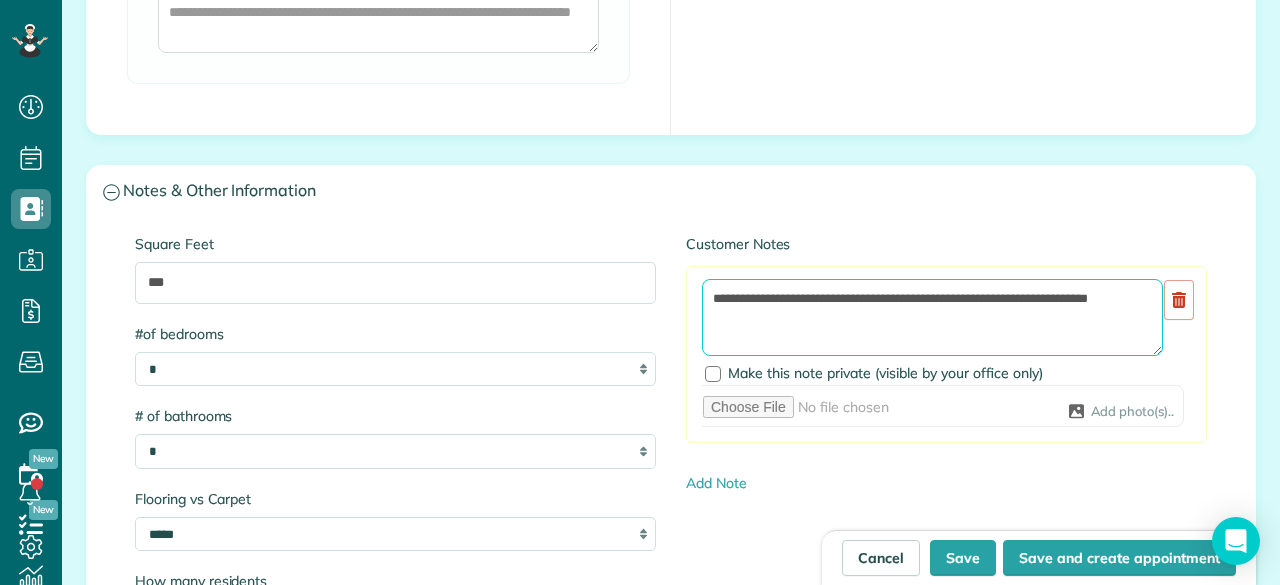 click at bounding box center [932, 317] 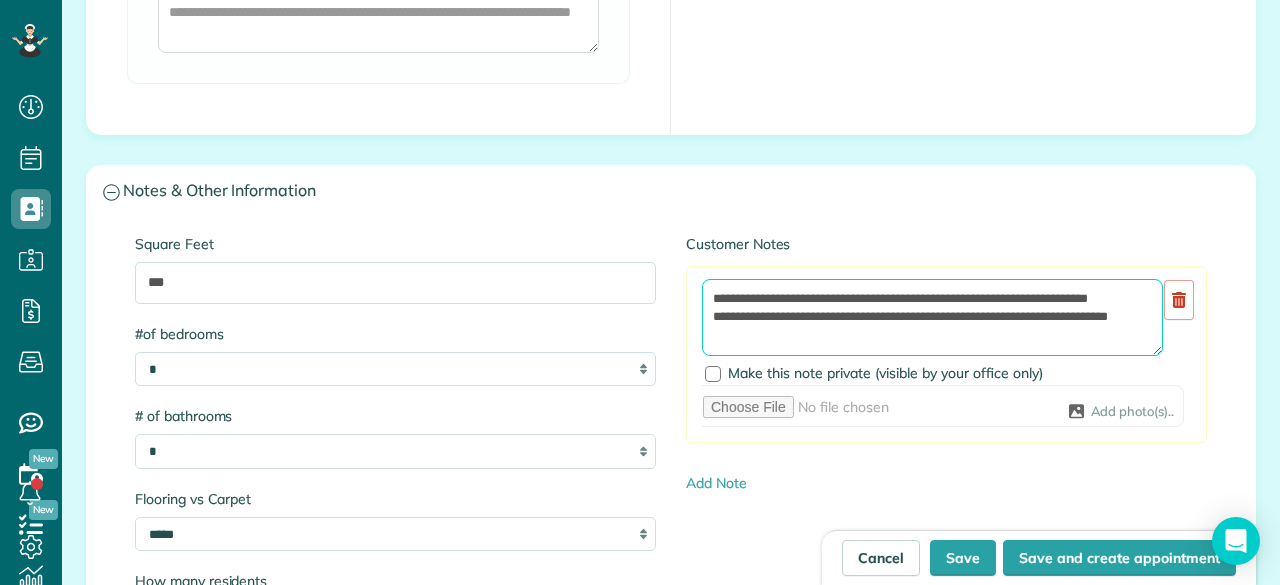 scroll, scrollTop: 26, scrollLeft: 0, axis: vertical 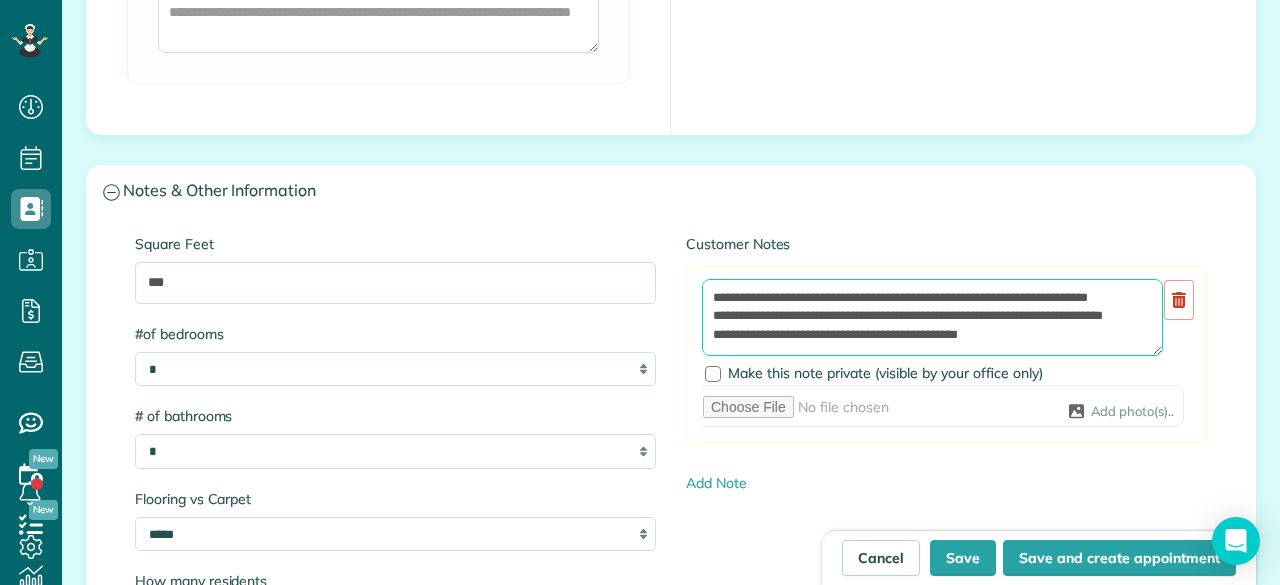 click at bounding box center (932, 317) 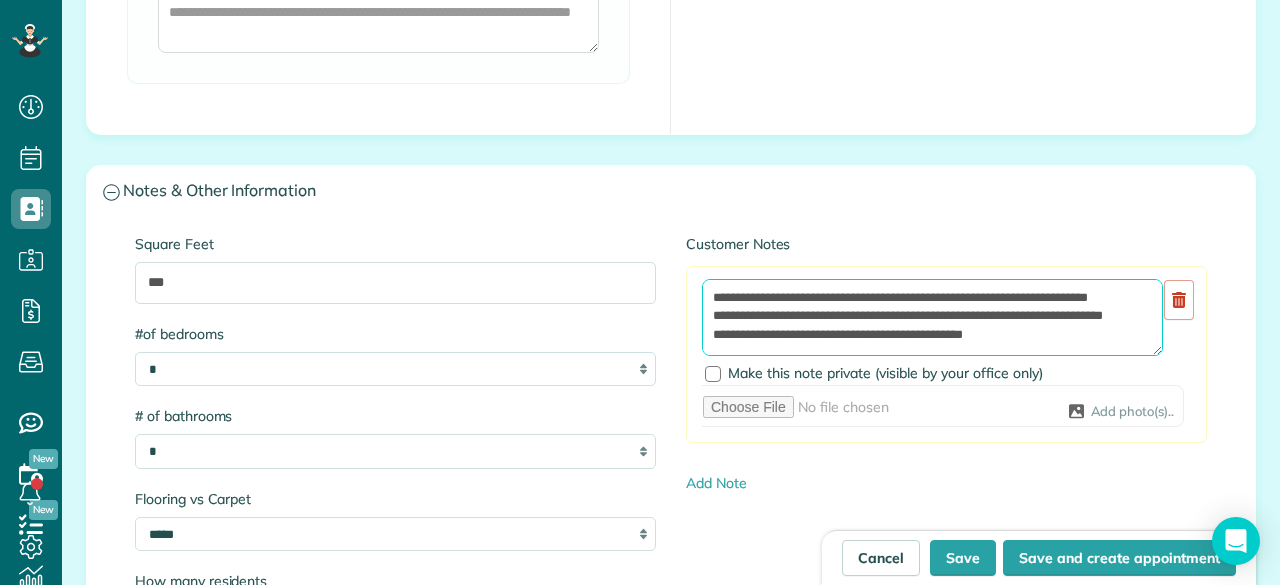 click at bounding box center (932, 317) 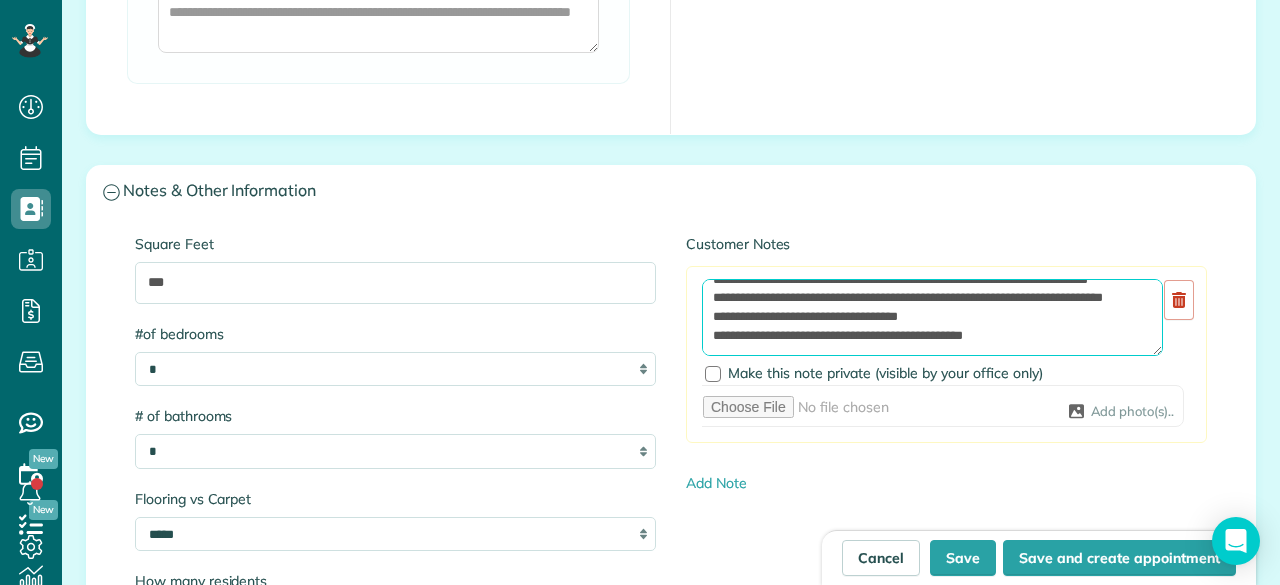scroll, scrollTop: 55, scrollLeft: 0, axis: vertical 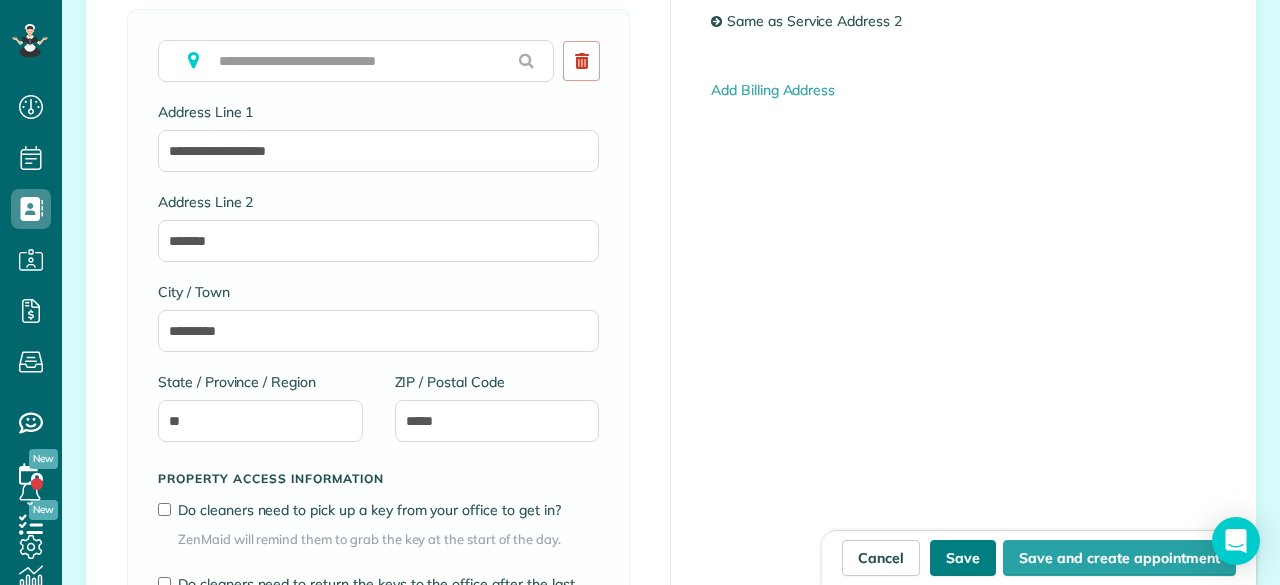 type on "**********" 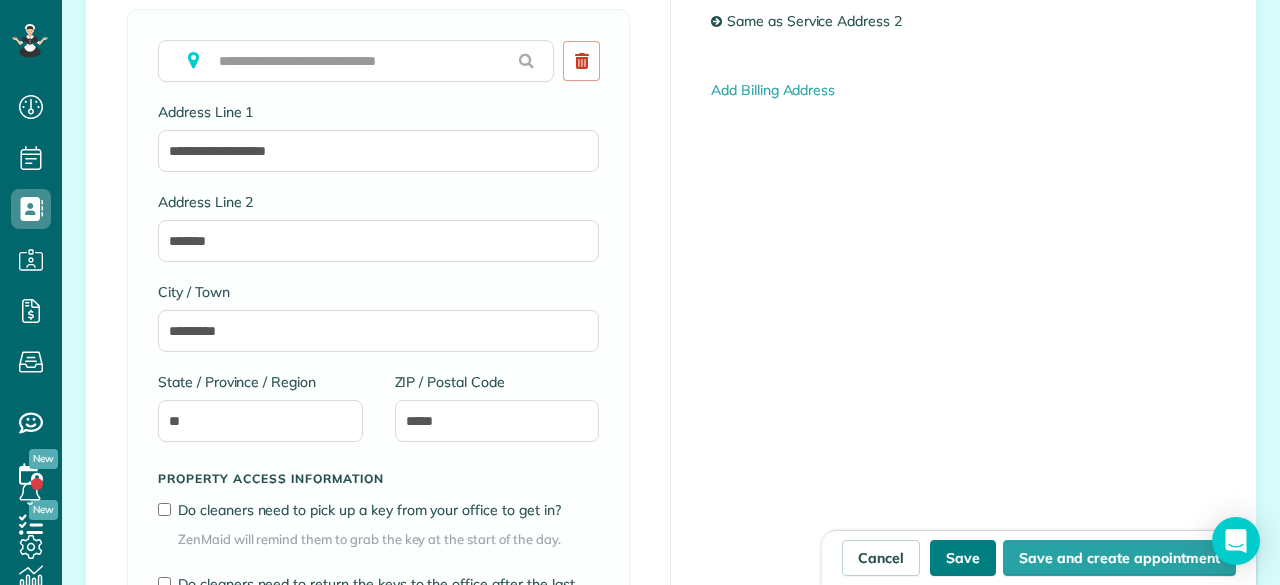 click on "Save" at bounding box center (963, 558) 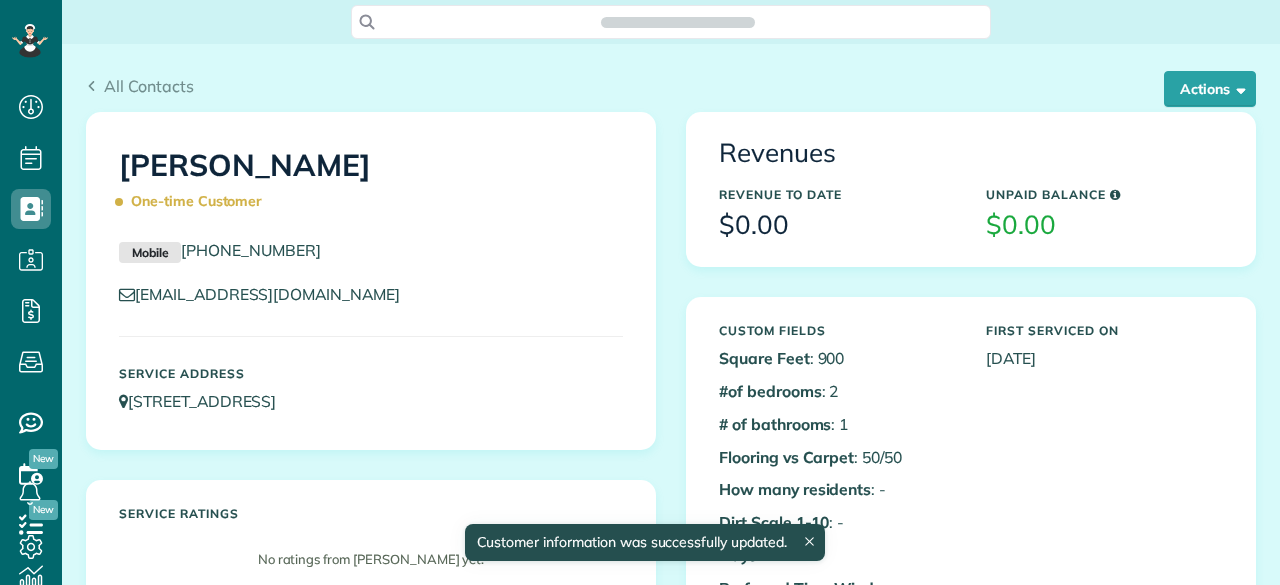 scroll, scrollTop: 0, scrollLeft: 0, axis: both 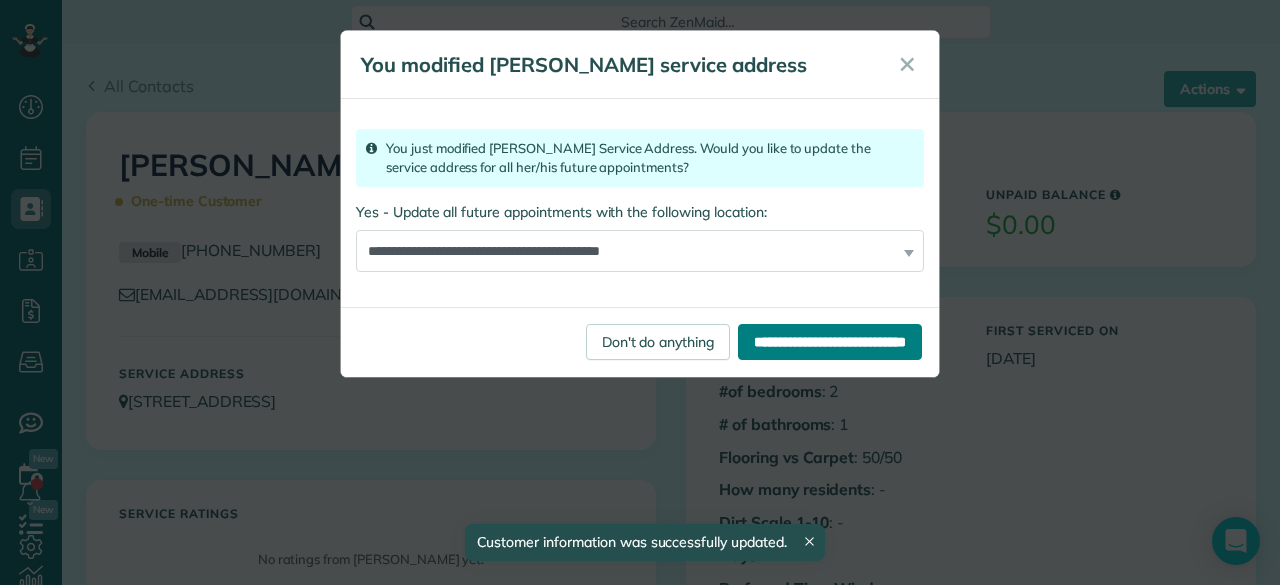 click on "**********" at bounding box center [830, 342] 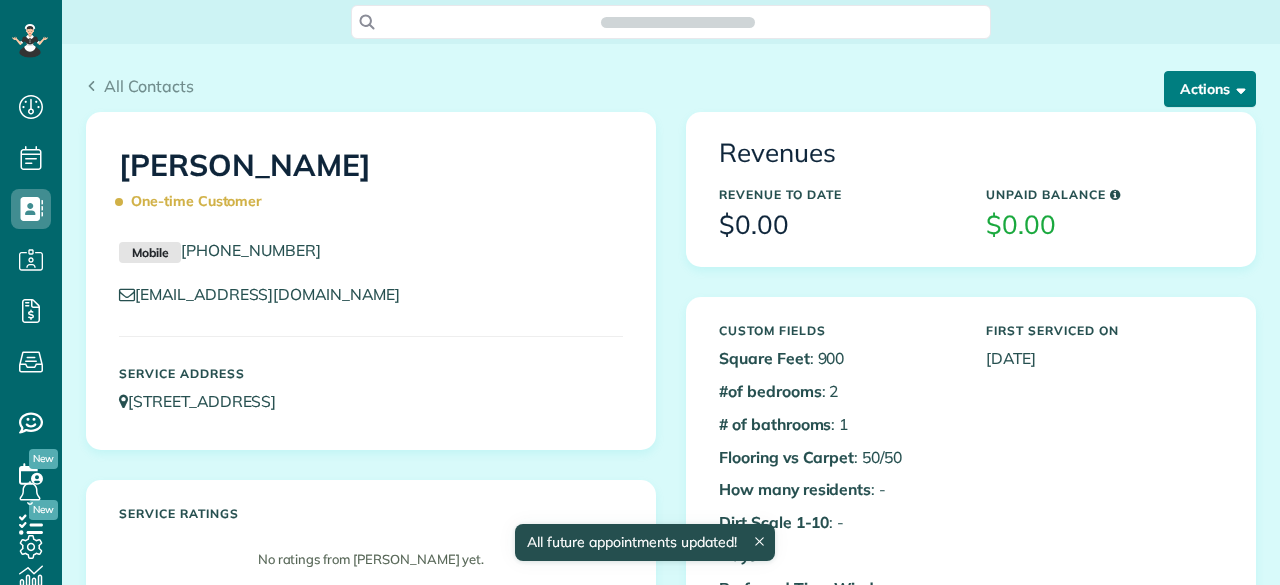 scroll, scrollTop: 0, scrollLeft: 0, axis: both 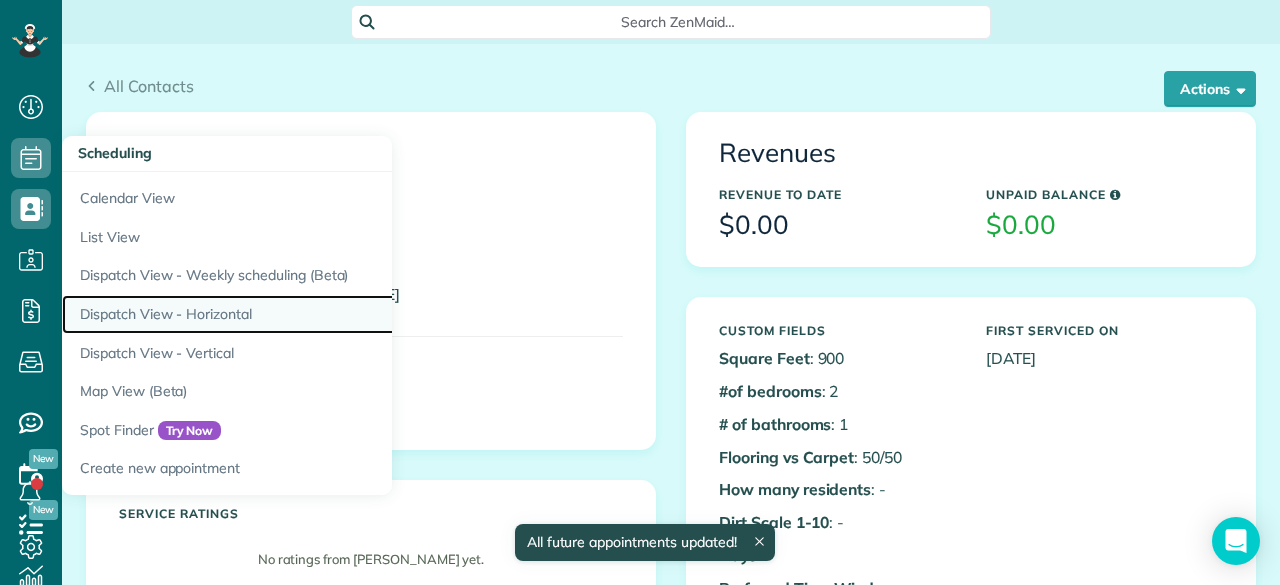 click on "Dispatch View - Horizontal" at bounding box center [312, 314] 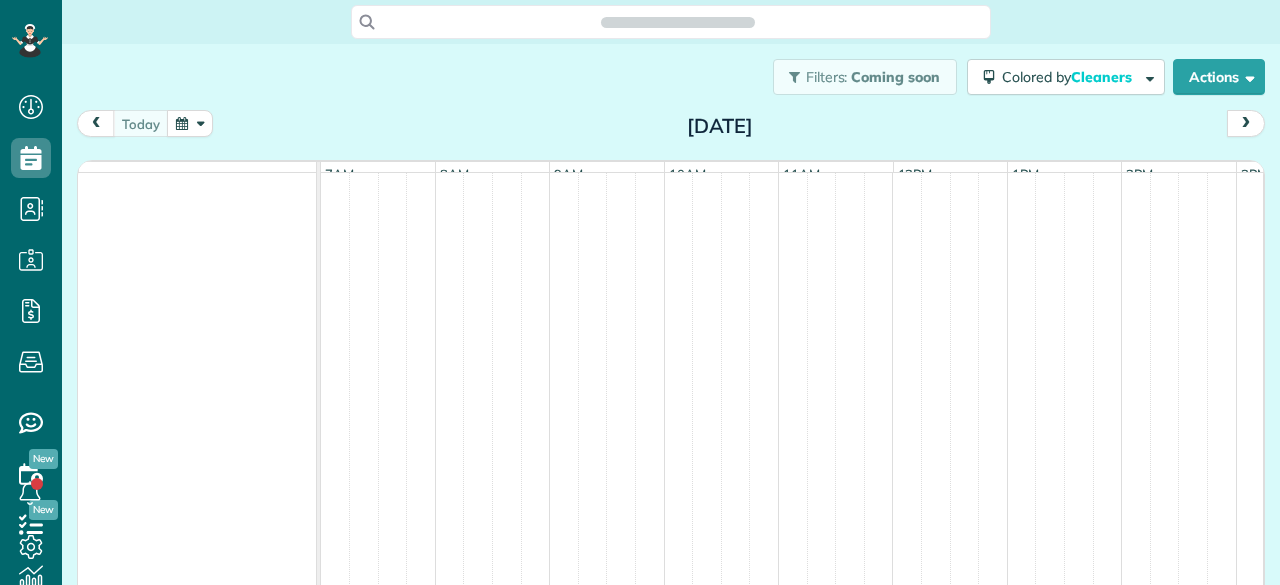scroll, scrollTop: 0, scrollLeft: 0, axis: both 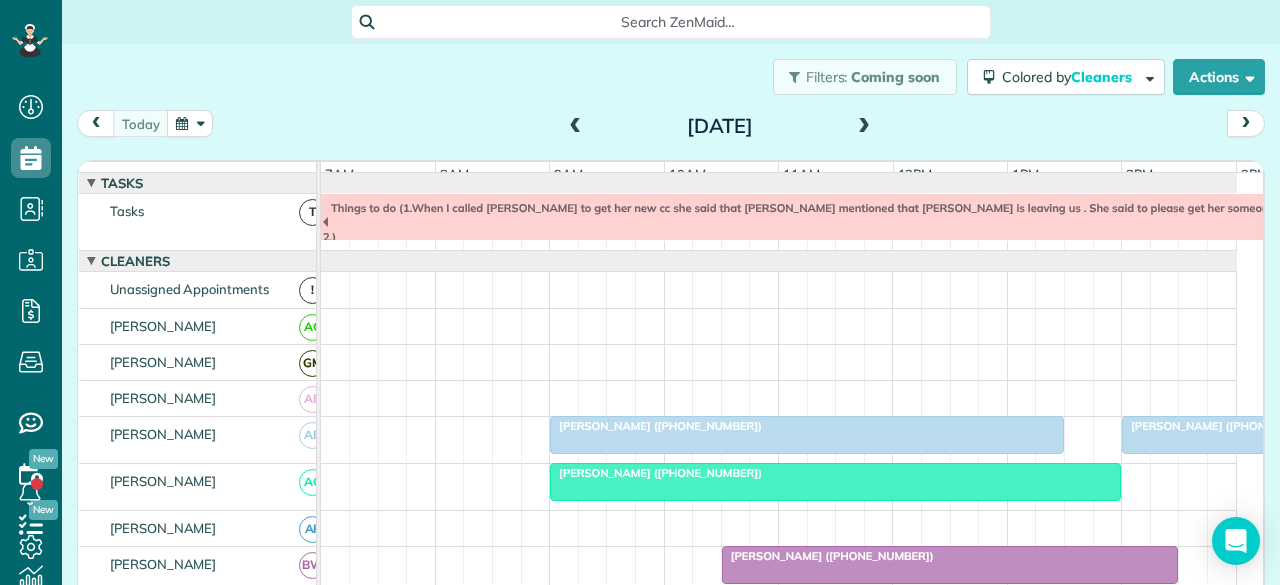click at bounding box center (1246, 123) 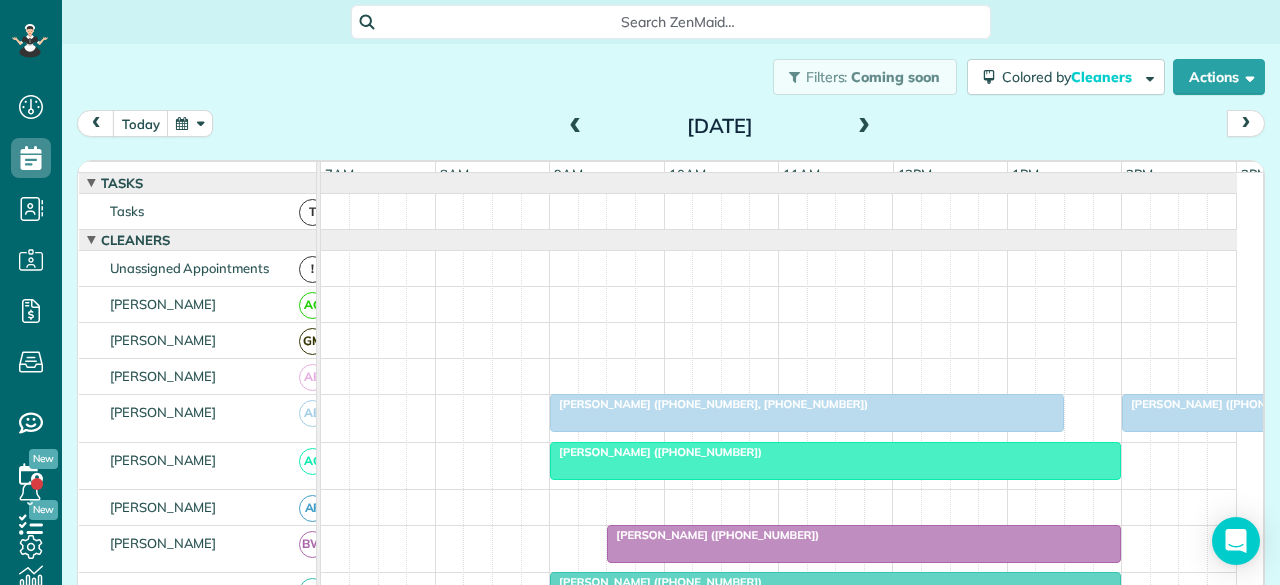 click at bounding box center (576, 127) 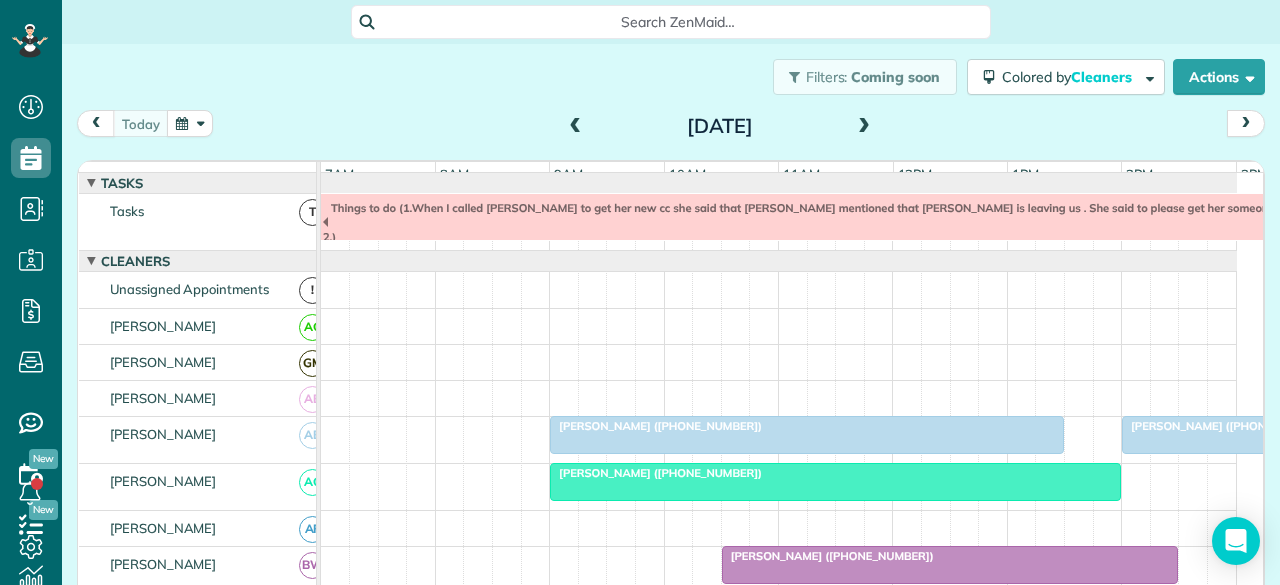 scroll, scrollTop: 21, scrollLeft: 0, axis: vertical 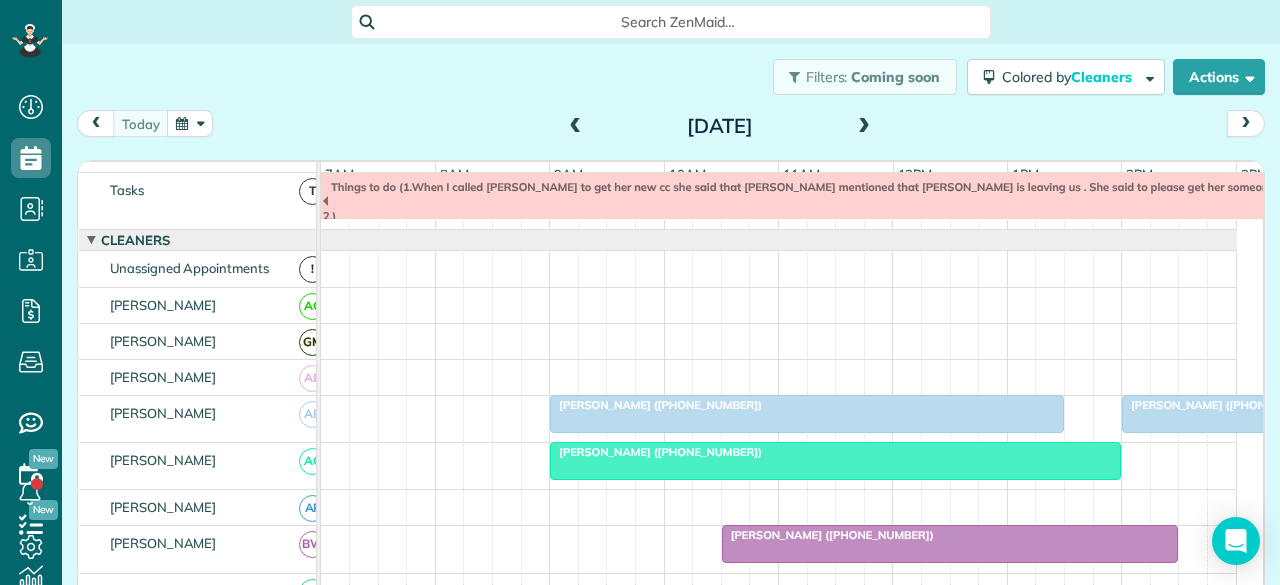 click at bounding box center [864, 127] 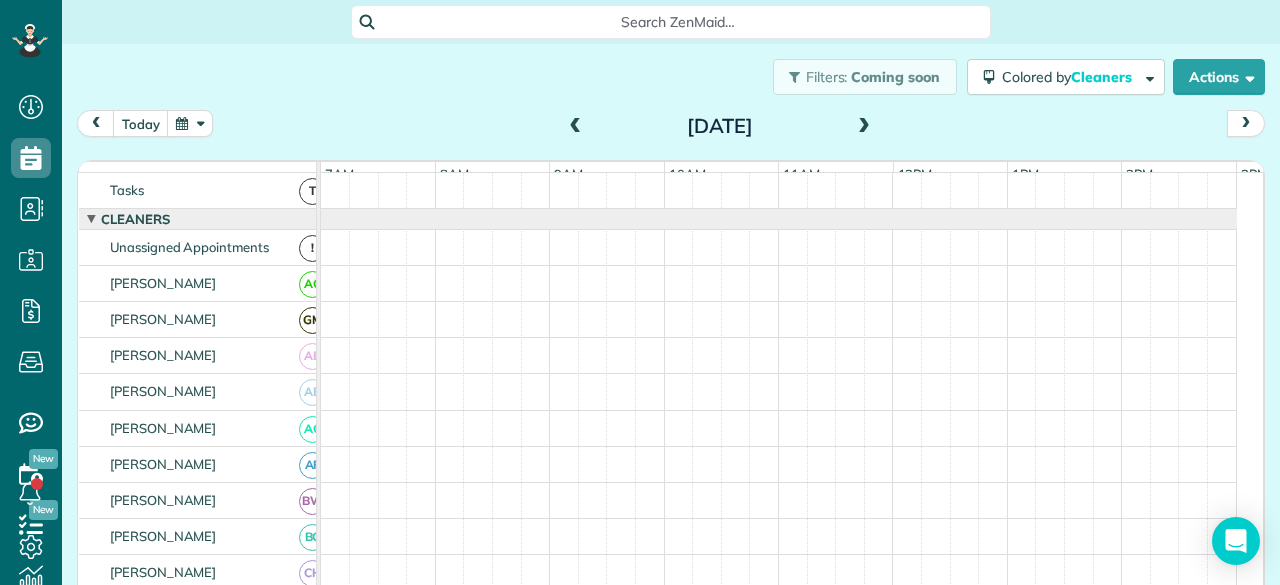 scroll, scrollTop: 0, scrollLeft: 0, axis: both 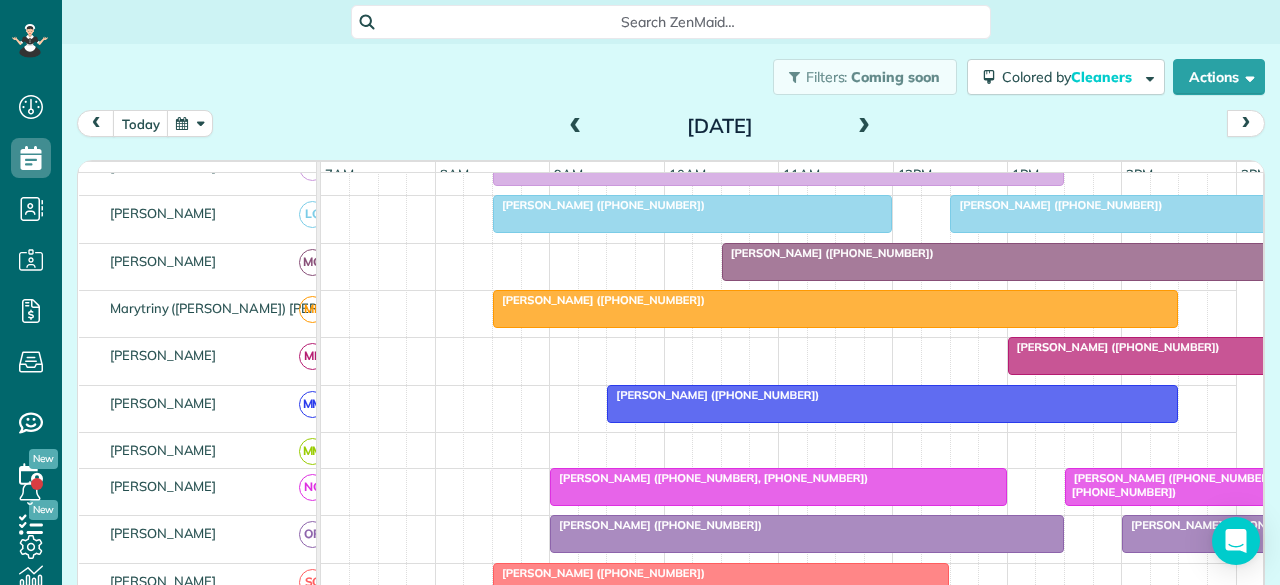 click at bounding box center (1179, 356) 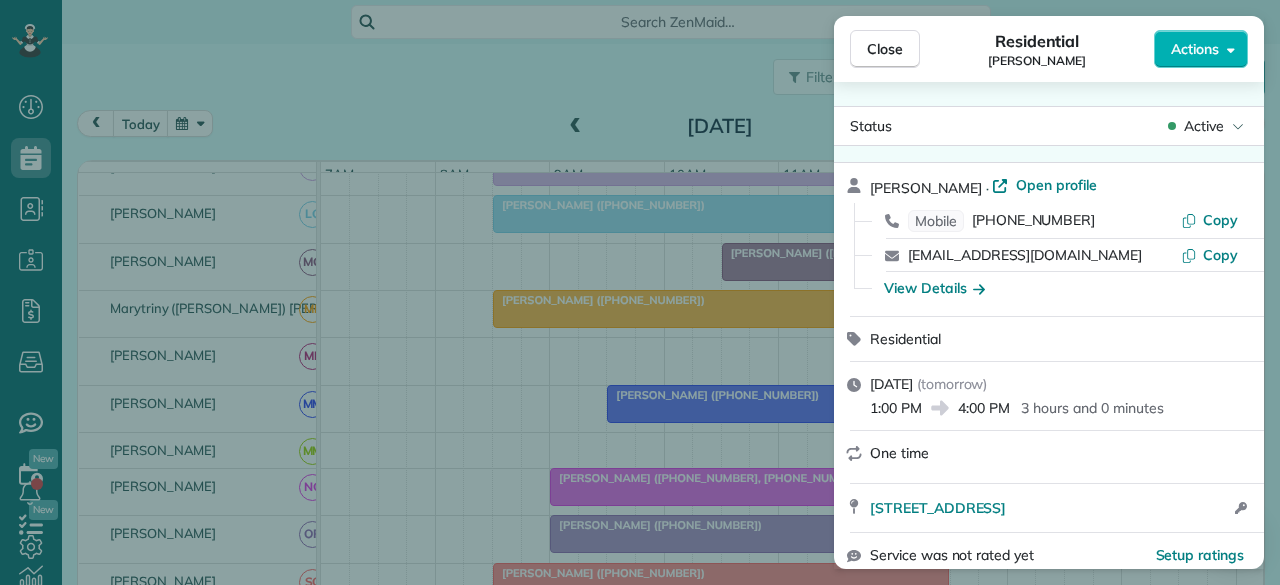 click on "Actions" at bounding box center (1195, 49) 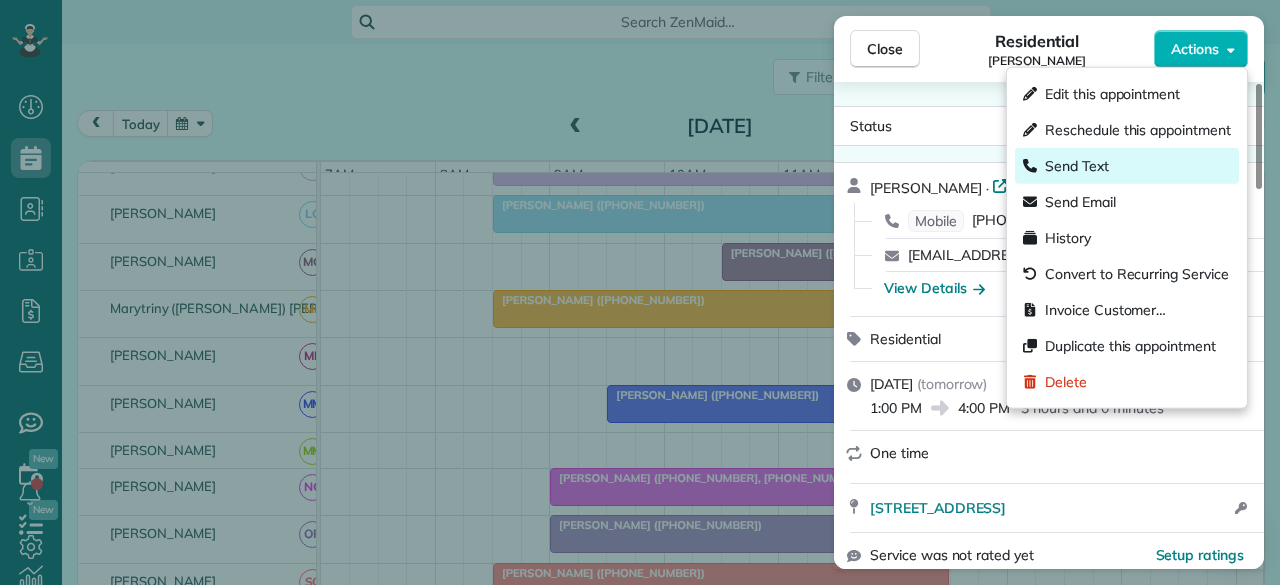 click on "Send Text" at bounding box center (1077, 166) 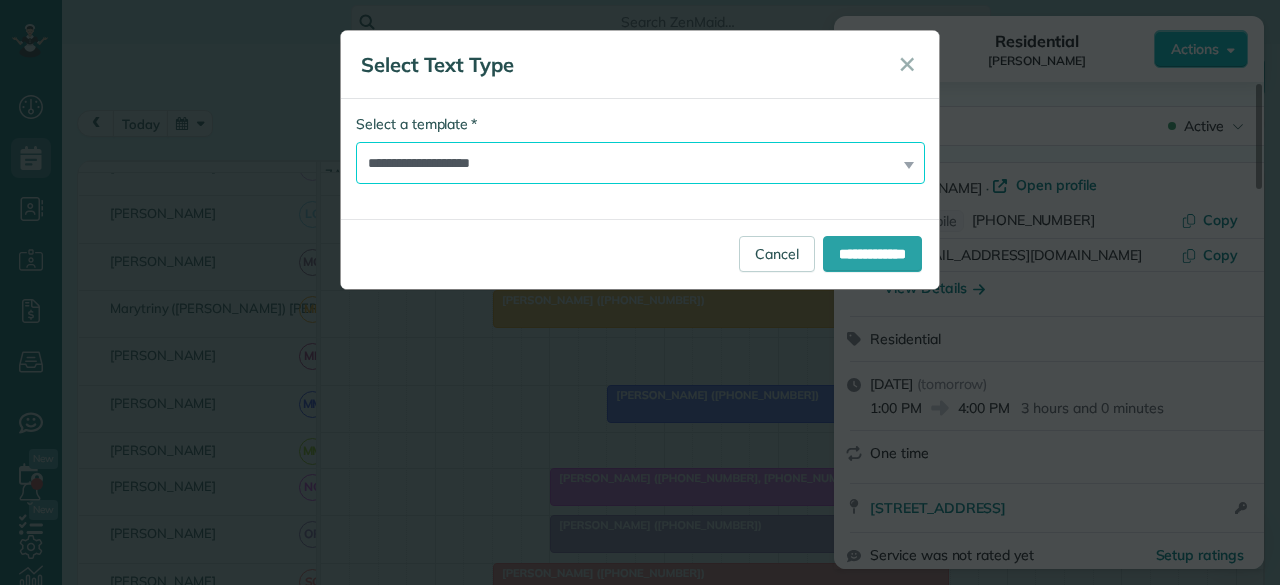 click on "**********" at bounding box center [640, 163] 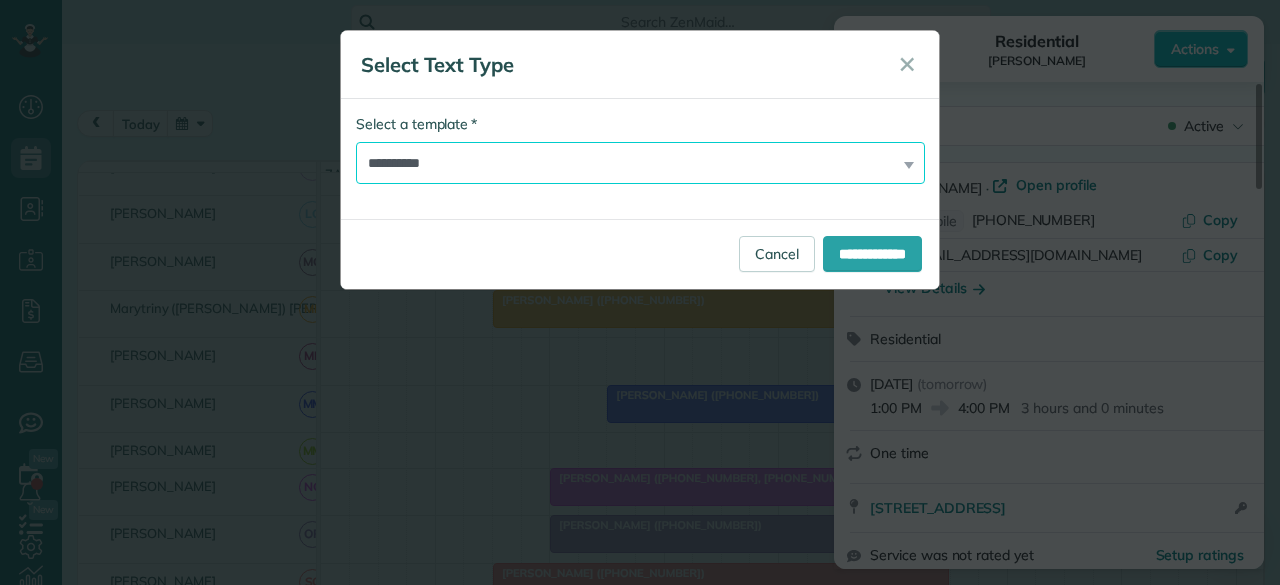 click on "**********" at bounding box center (640, 163) 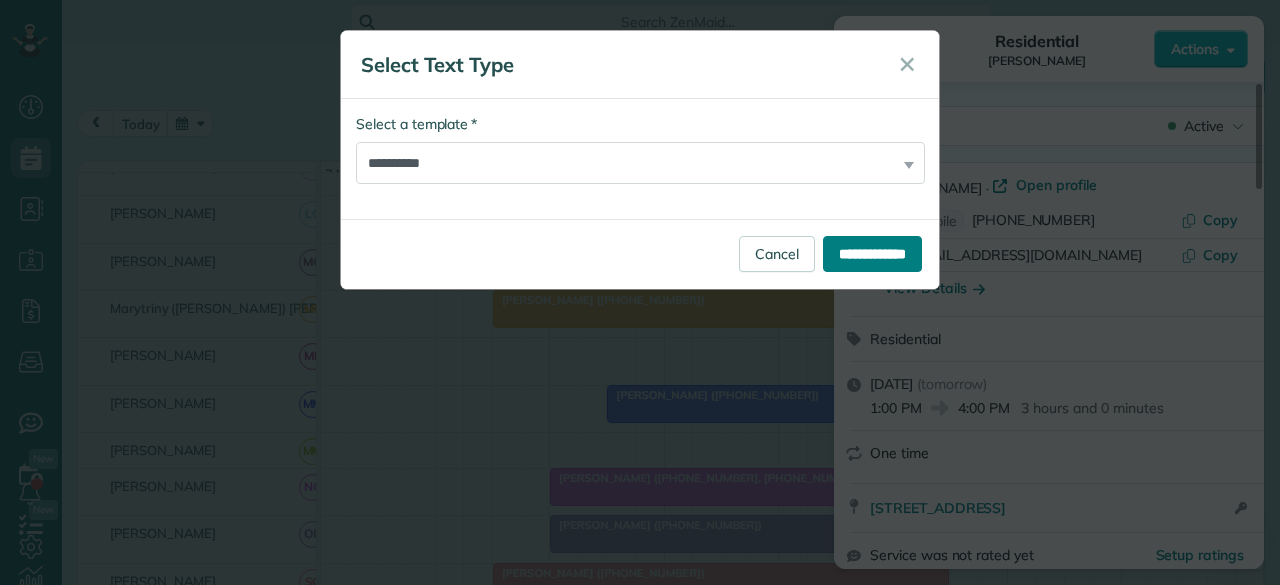 click on "**********" at bounding box center [872, 254] 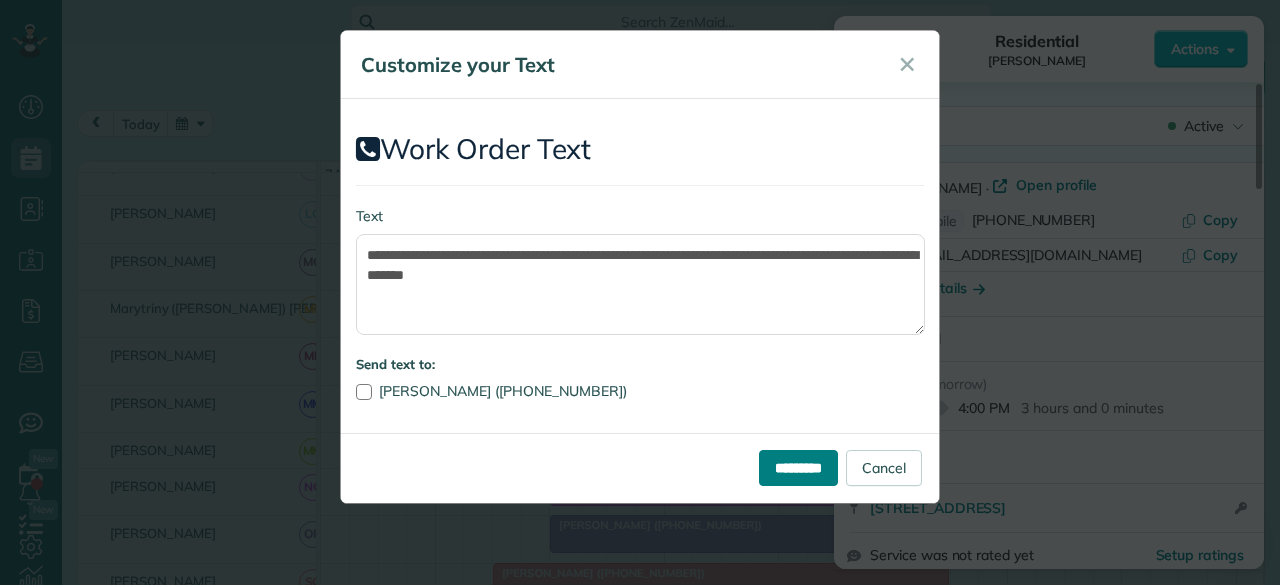 click on "*********" at bounding box center (798, 468) 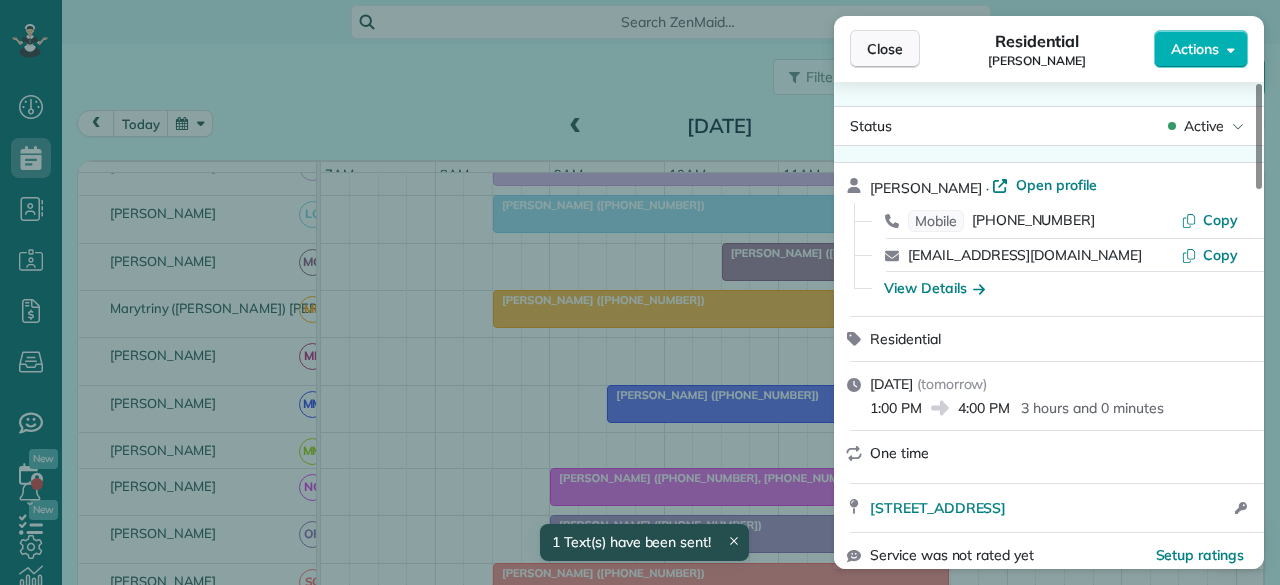 click on "Close" at bounding box center (885, 49) 